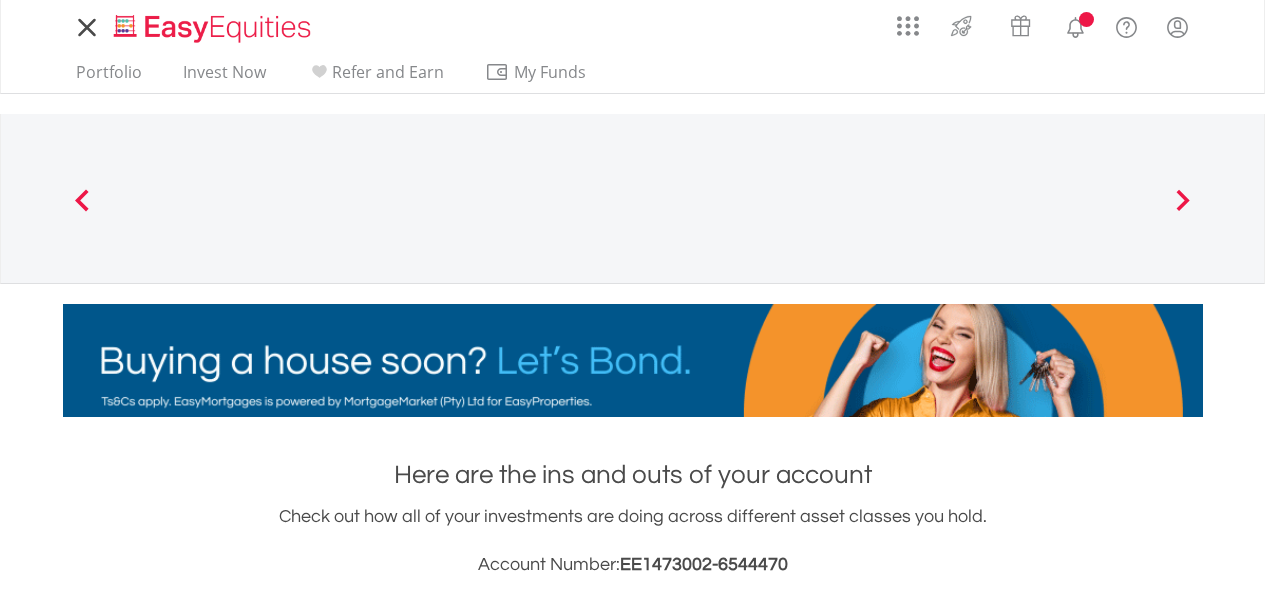 scroll, scrollTop: 0, scrollLeft: 0, axis: both 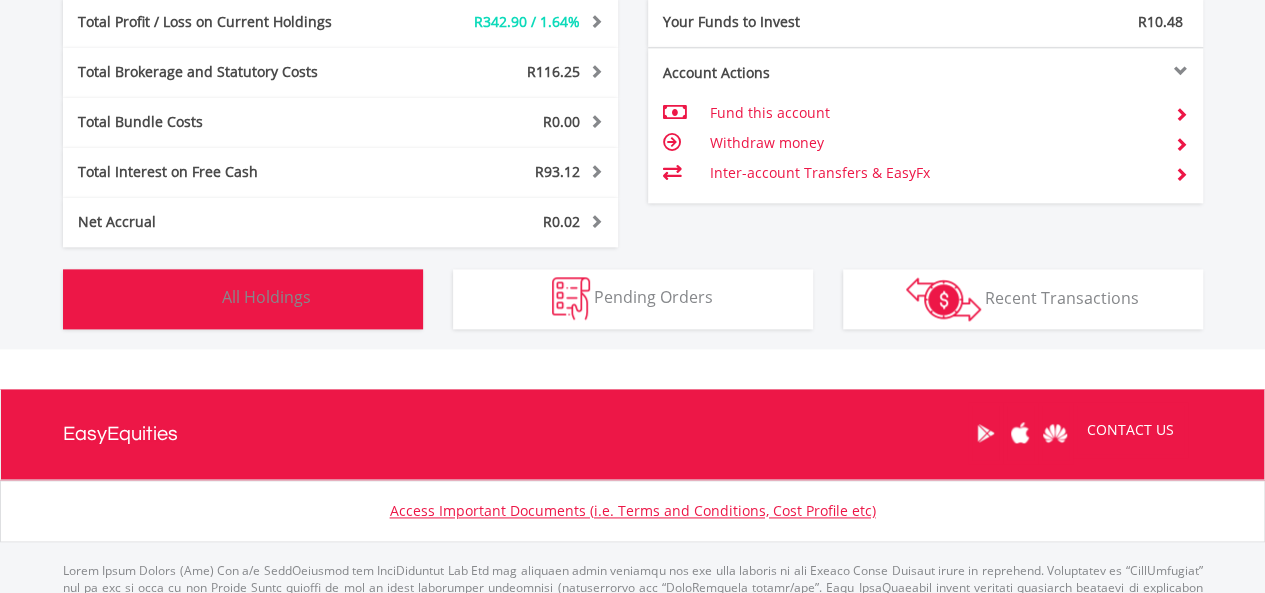 click on "Holdings
All Holdings" at bounding box center (243, 299) 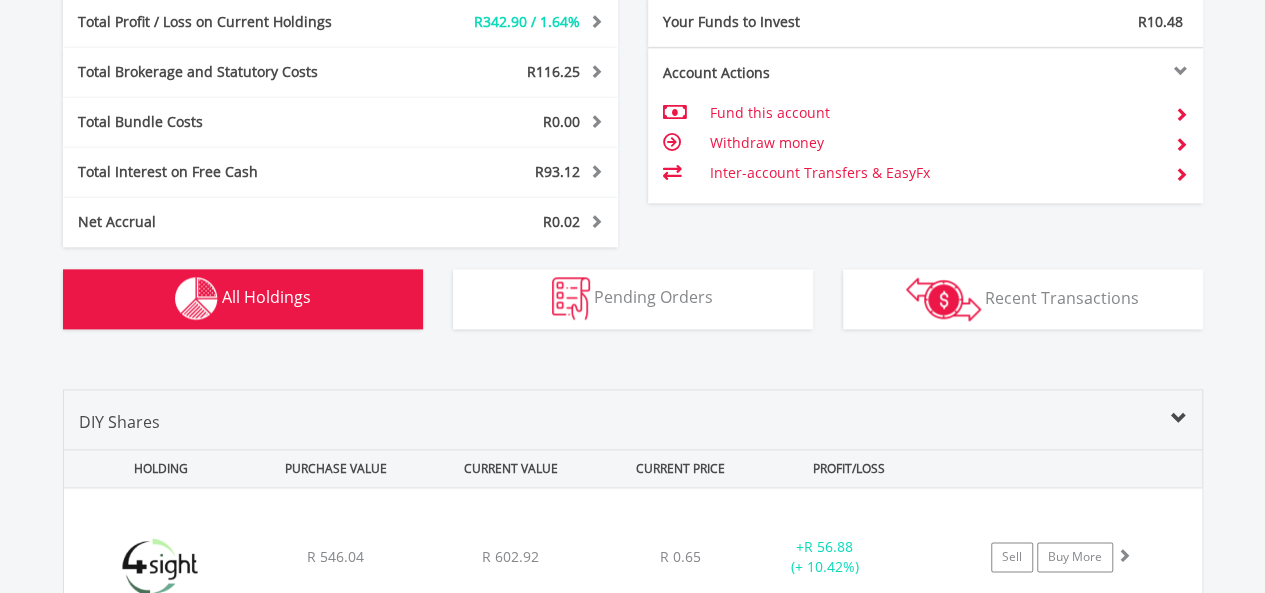 scroll, scrollTop: 1522, scrollLeft: 0, axis: vertical 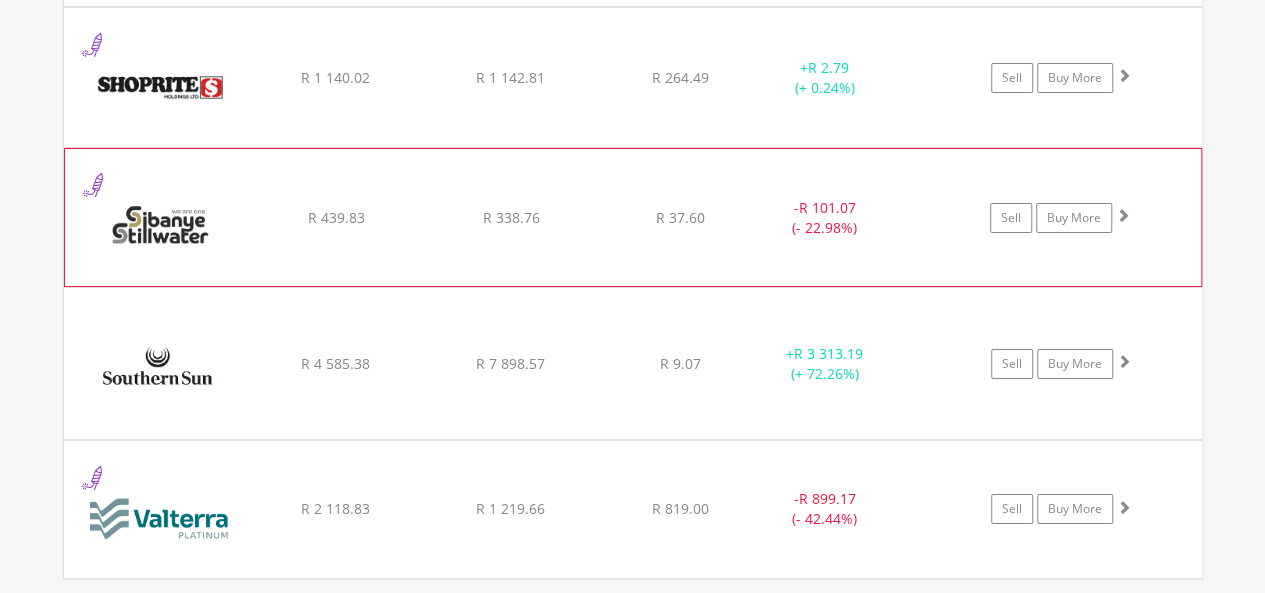 click on "Sibanye Stillwater Limited
R 439.83
R 338.76
R 37.60
-  R 101.07 (- 22.98%)
Sell
Buy More" at bounding box center (633, -1933) 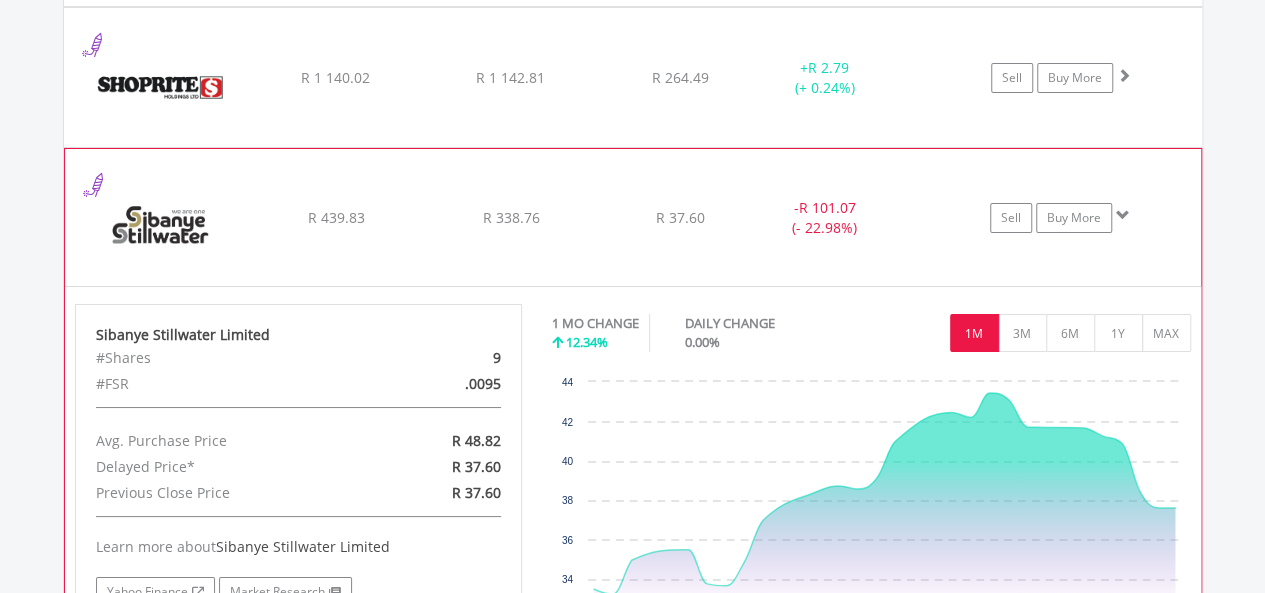 click on "Sell
Buy More" at bounding box center (1071, -1933) 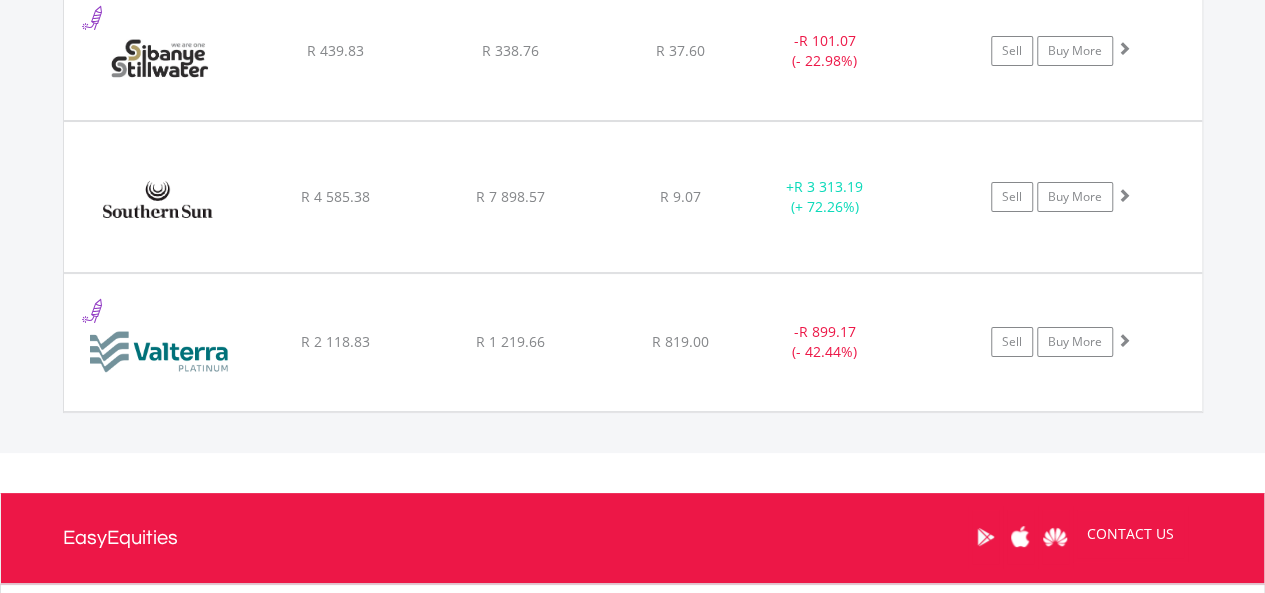 scroll, scrollTop: 3747, scrollLeft: 0, axis: vertical 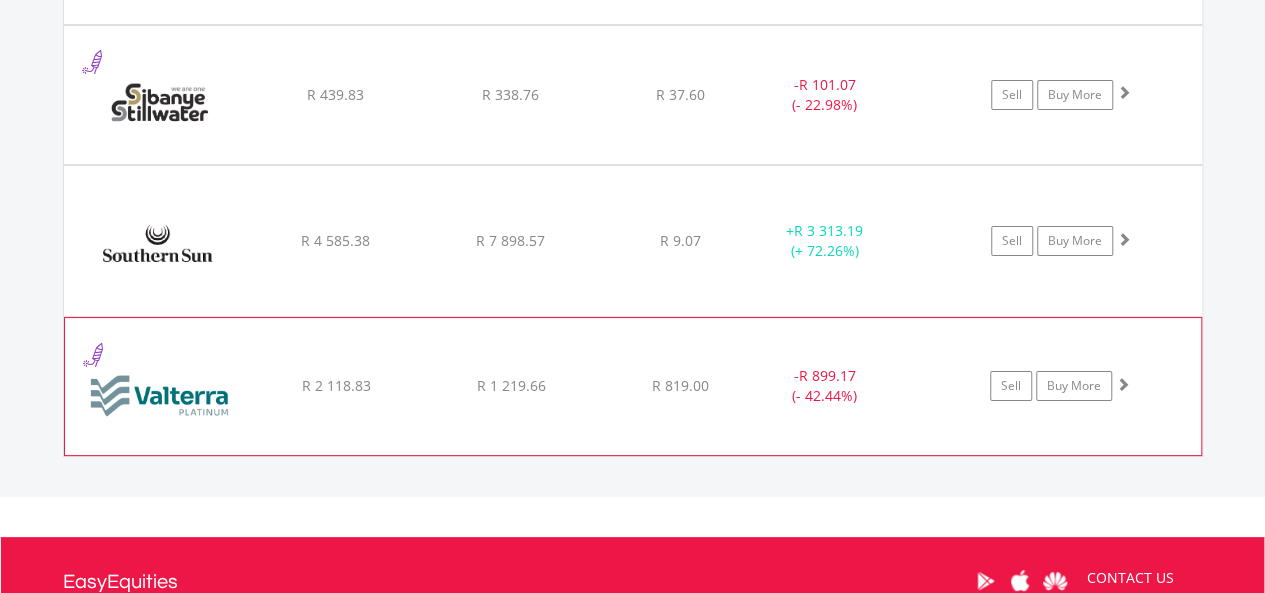 click on "﻿
Valterra Platinum Limited
R 2 118.83
R 1 219.66
R 819.00
-  R 899.17 (- 42.44%)
Sell
Buy More" at bounding box center (633, -2056) 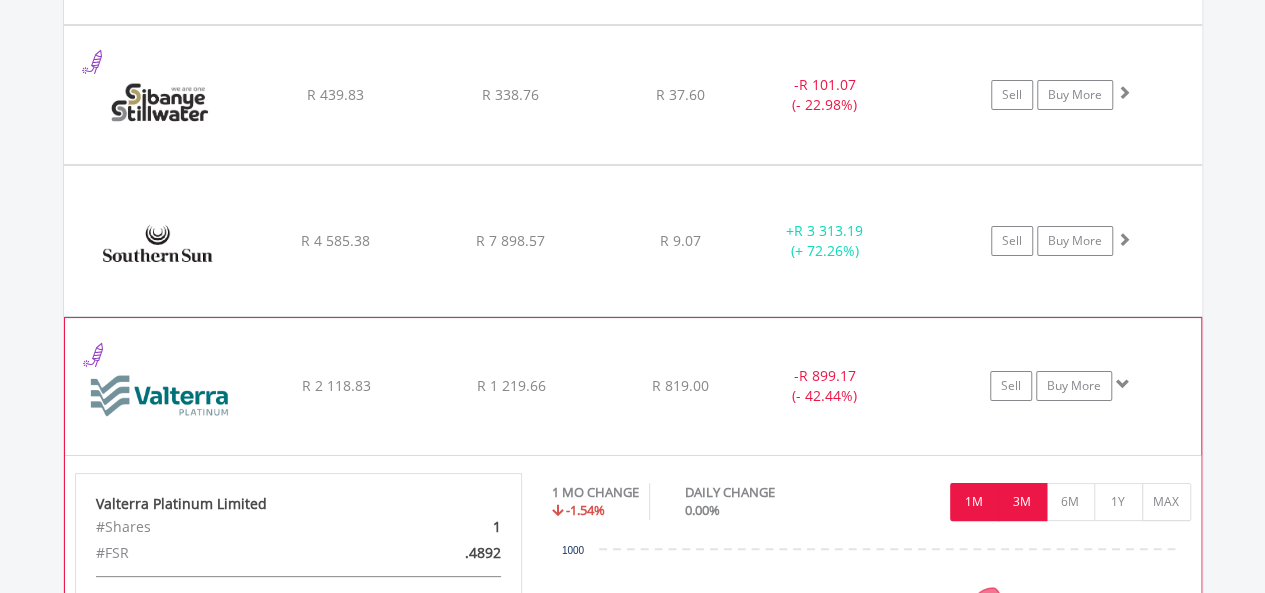 click on "3M" at bounding box center [1022, 502] 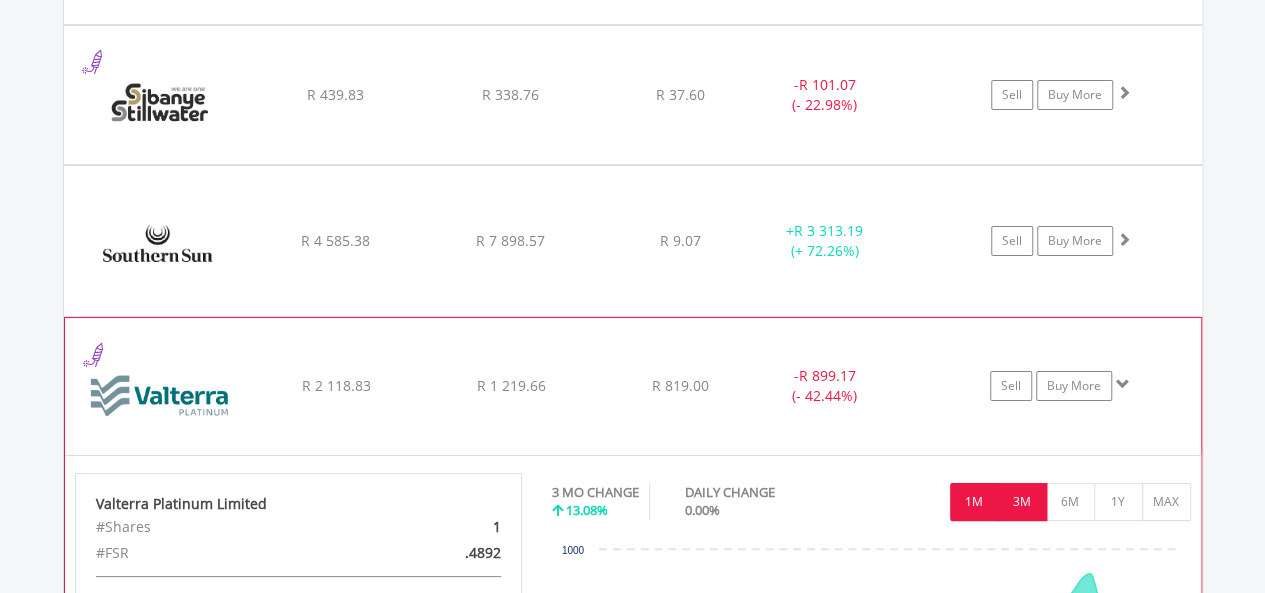 click on "1M" at bounding box center (974, 502) 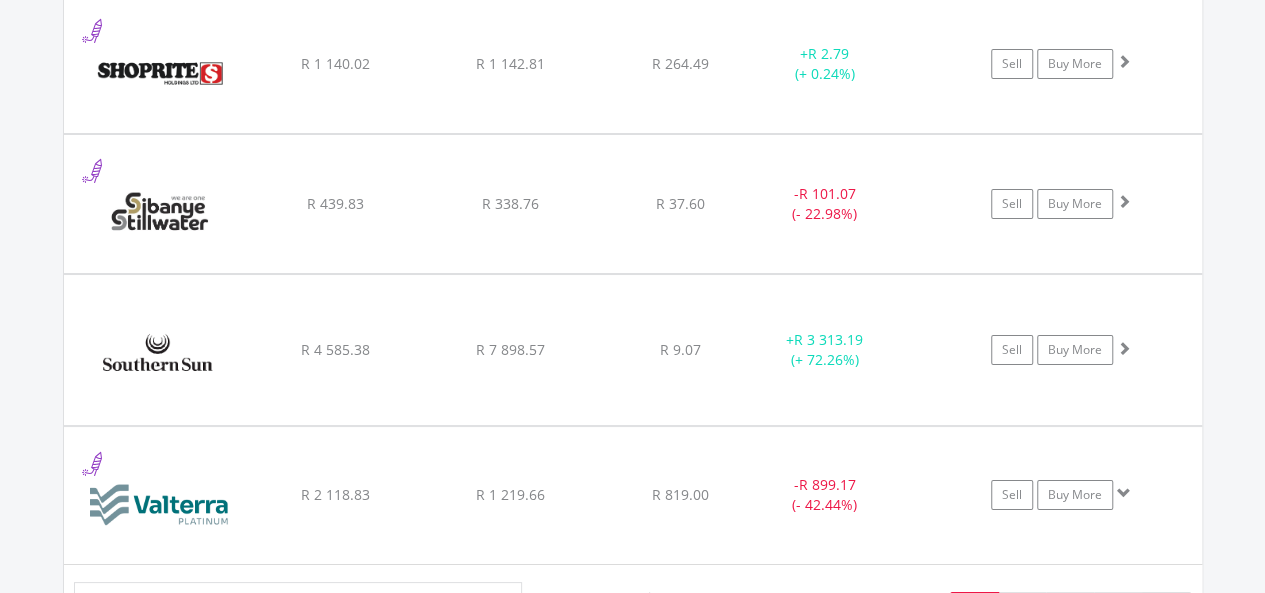 scroll, scrollTop: 3584, scrollLeft: 0, axis: vertical 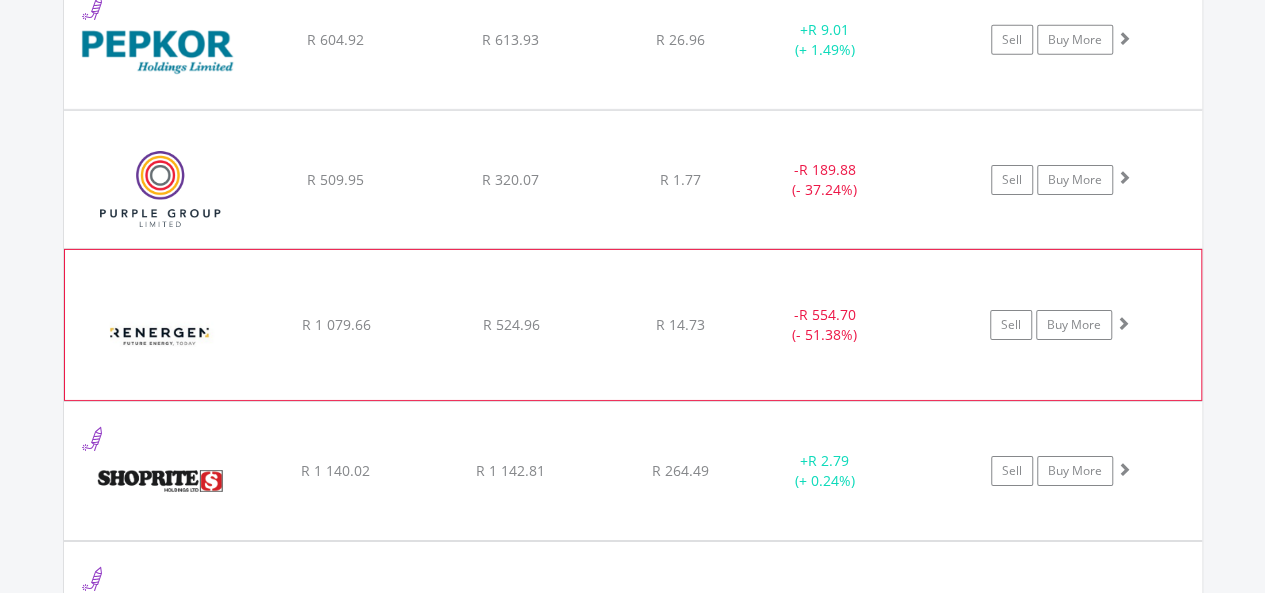 click on "﻿
Renergen Limited
R 1 079.66
R 524.96
R 14.73
-  R 554.70 (- 51.38%)
Sell
Buy More" at bounding box center [633, -1539] 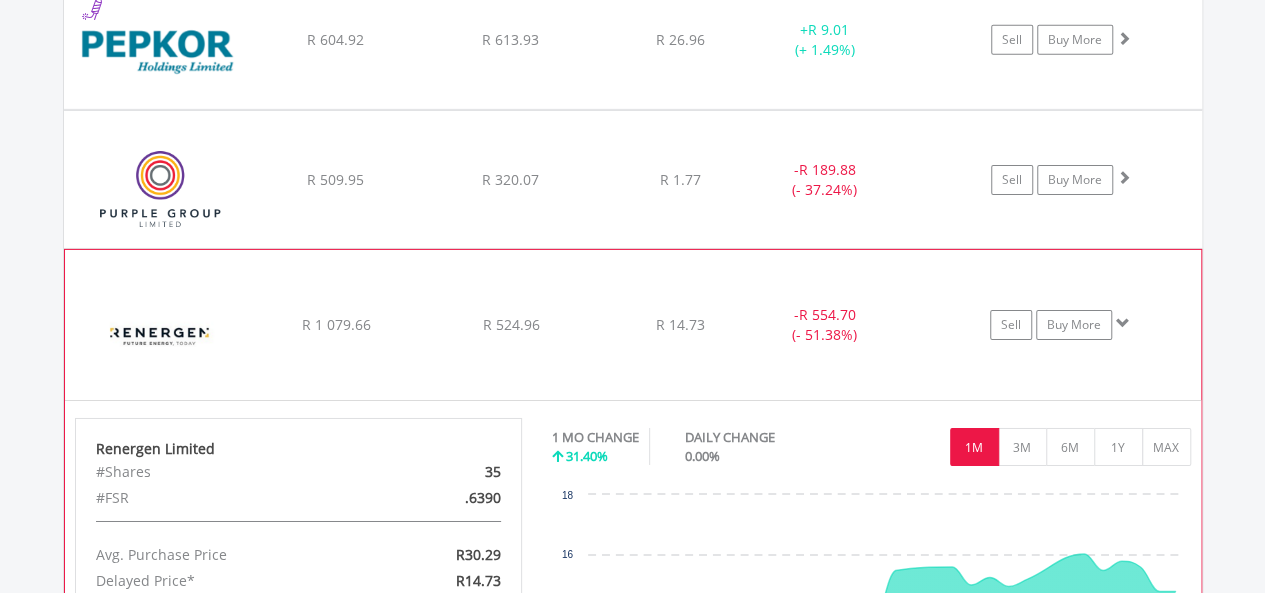 click at bounding box center [1123, 323] 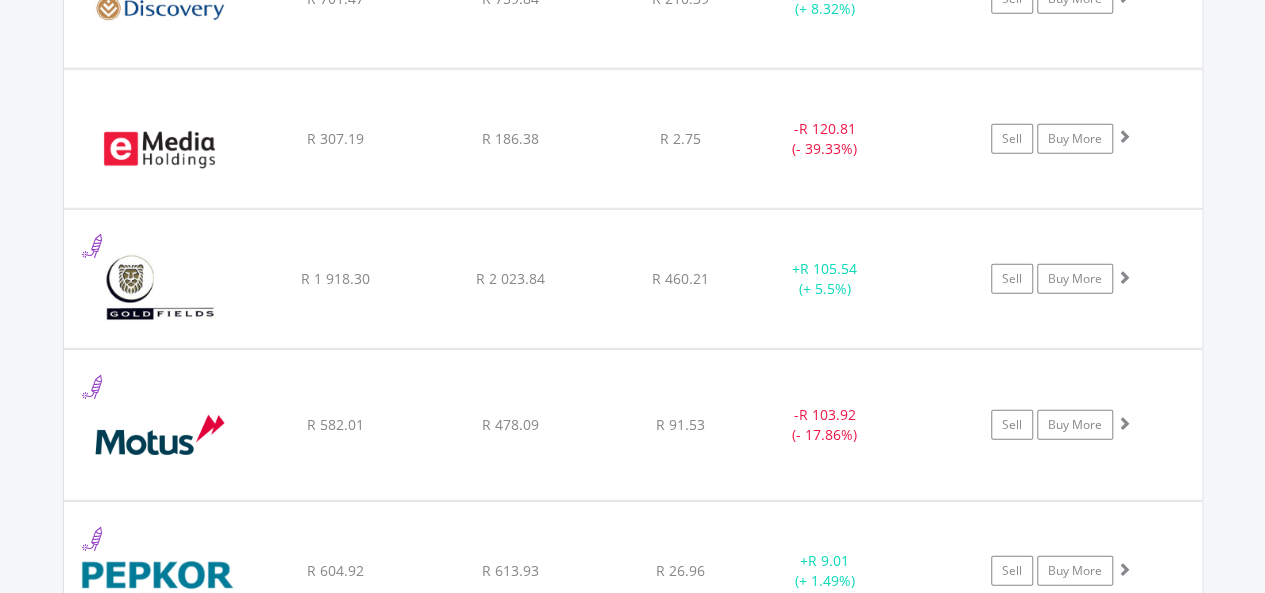 scroll, scrollTop: 2770, scrollLeft: 0, axis: vertical 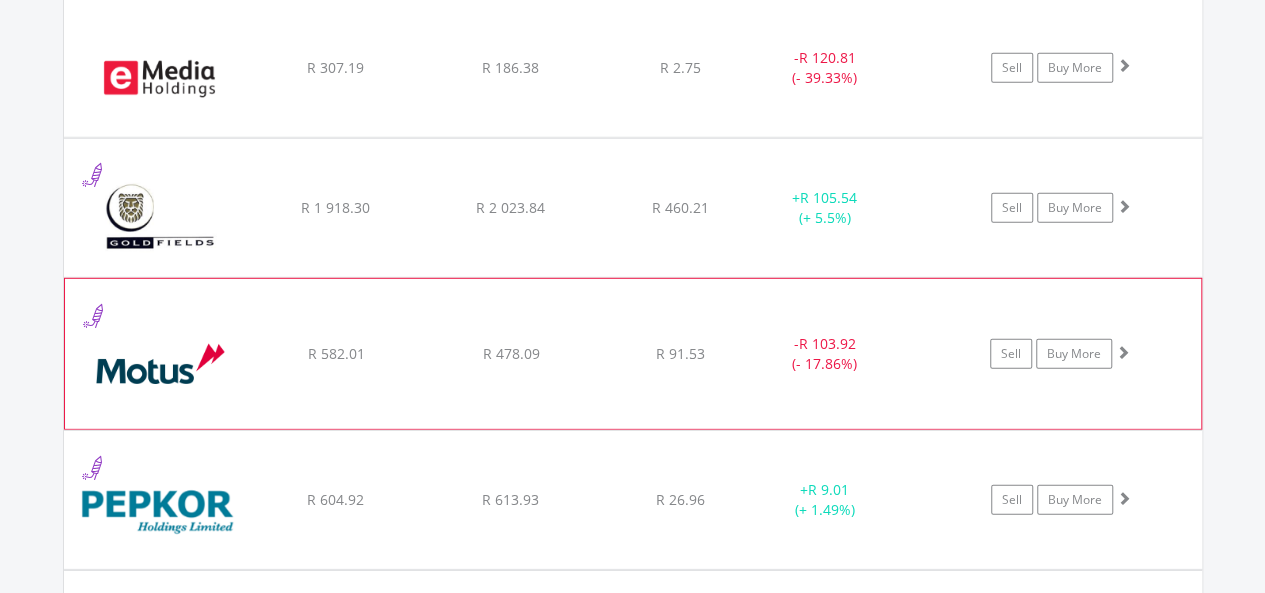 click on "﻿
Motus Holding Limited
R 582.01
R 478.09
R 91.53
-  R 103.92 (- 17.86%)
Sell
Buy More" at bounding box center [633, -1079] 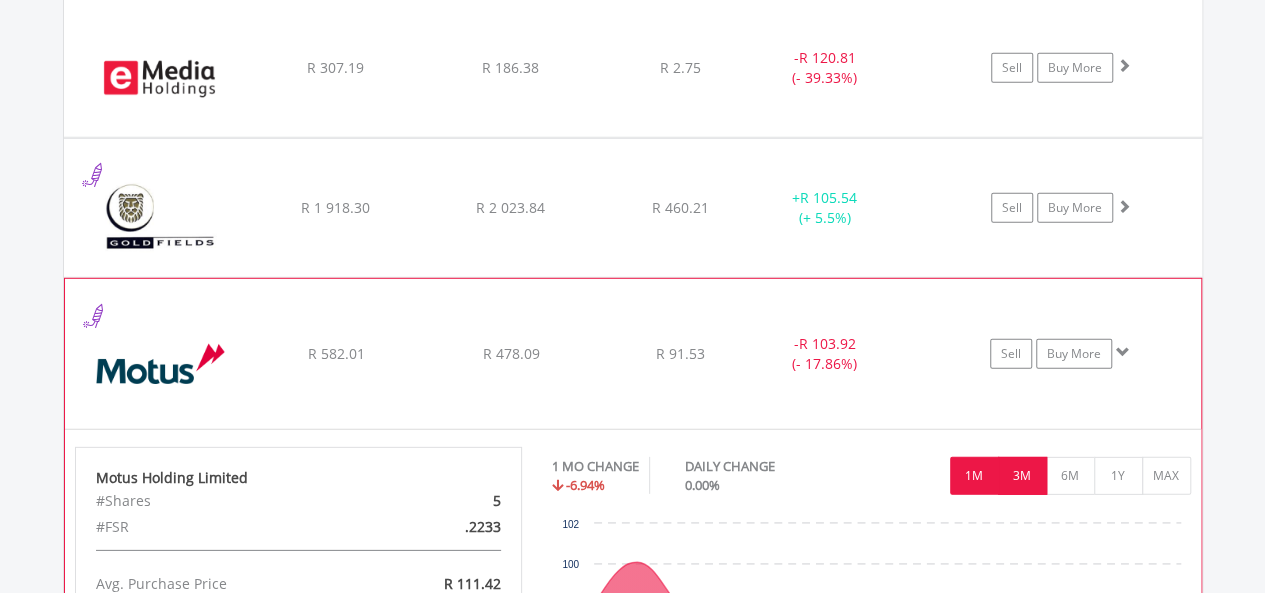 click on "3M" at bounding box center [1022, 476] 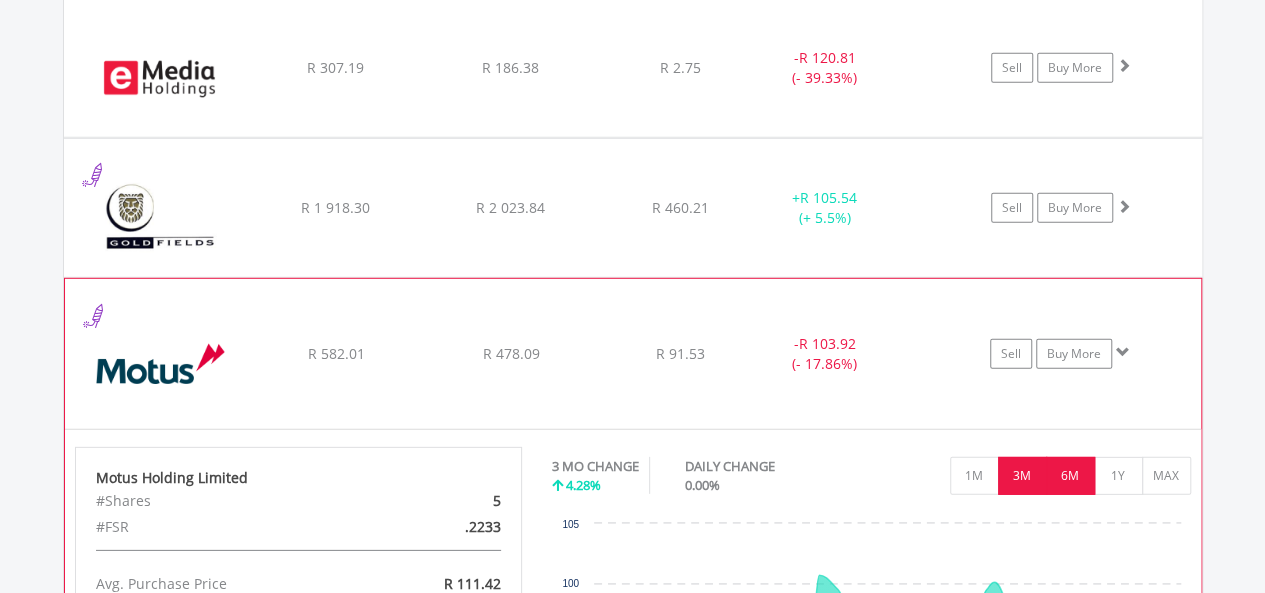 click on "6M" at bounding box center [1070, 476] 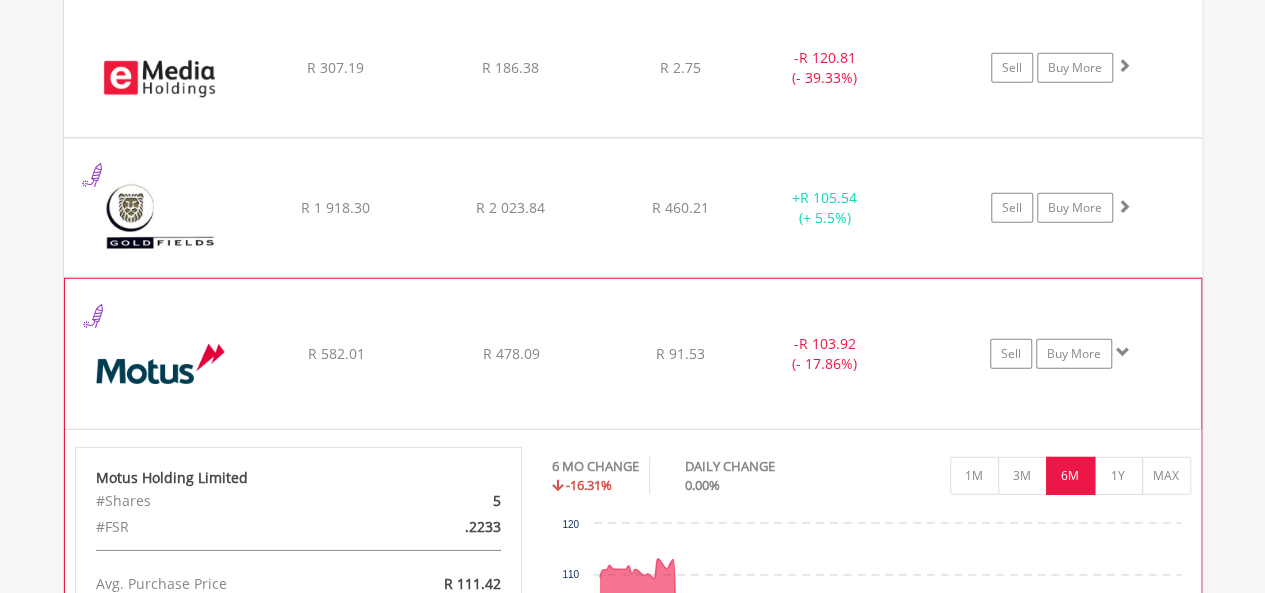 click on "Sell
Buy More" at bounding box center (1071, -1079) 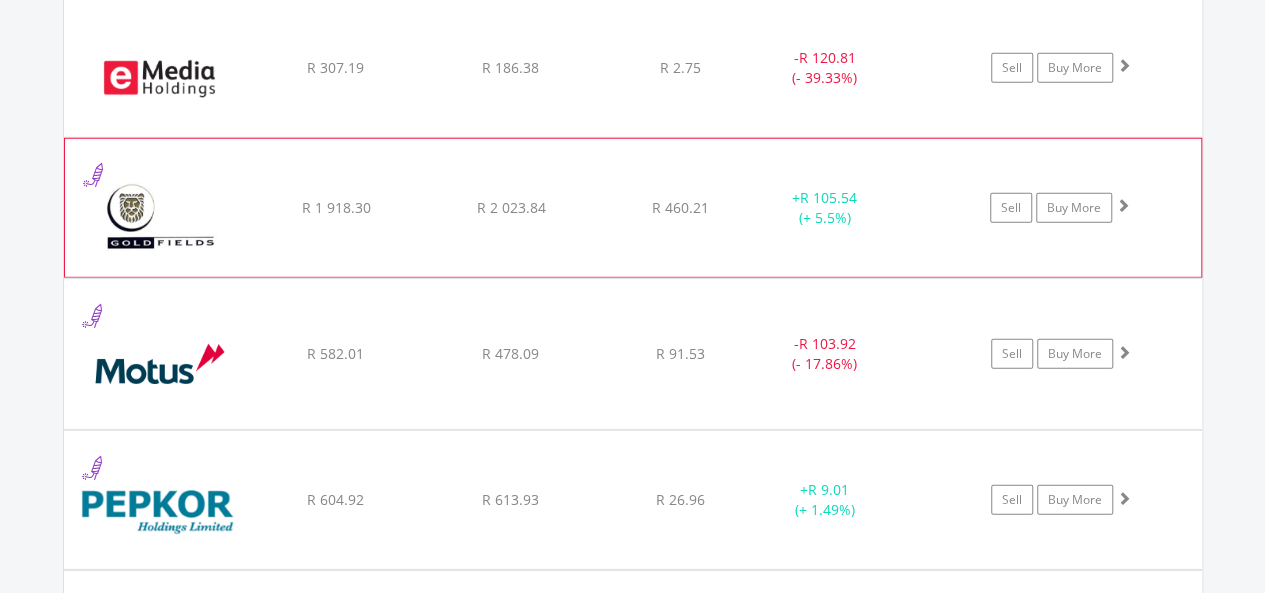 click on "﻿
Gold Fields Limited
R 1 918.30
R 2 023.84
R 460.21
+  R 105.54 (+ 5.5%)
Sell
Buy More" at bounding box center (633, -1079) 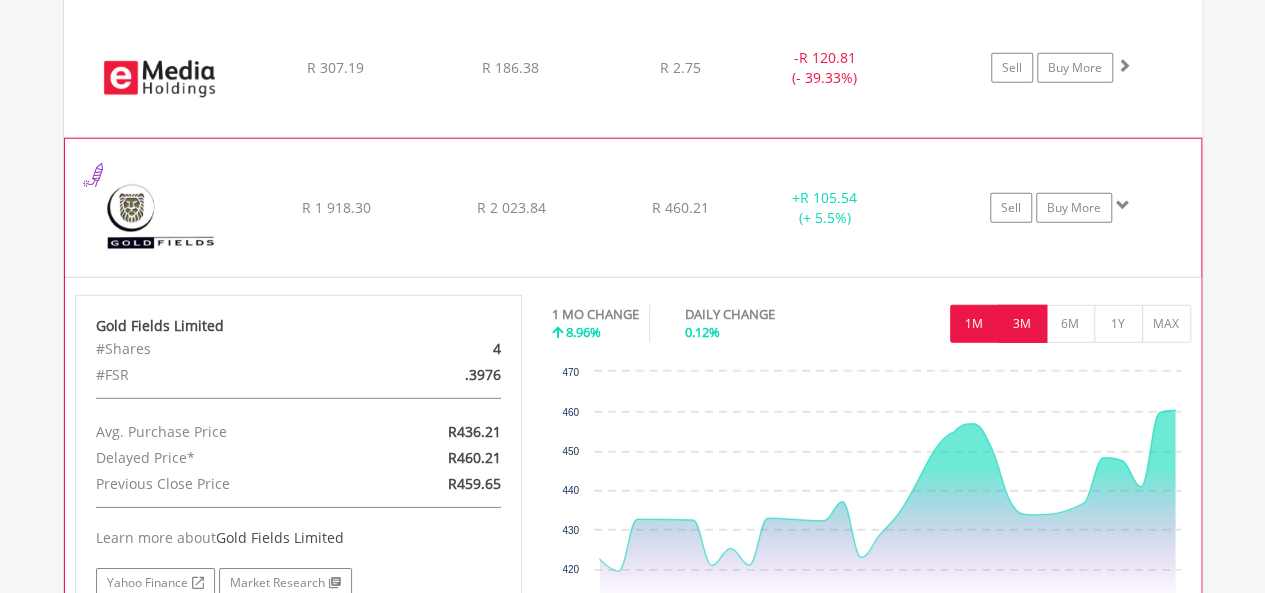 click on "3M" at bounding box center [1022, 324] 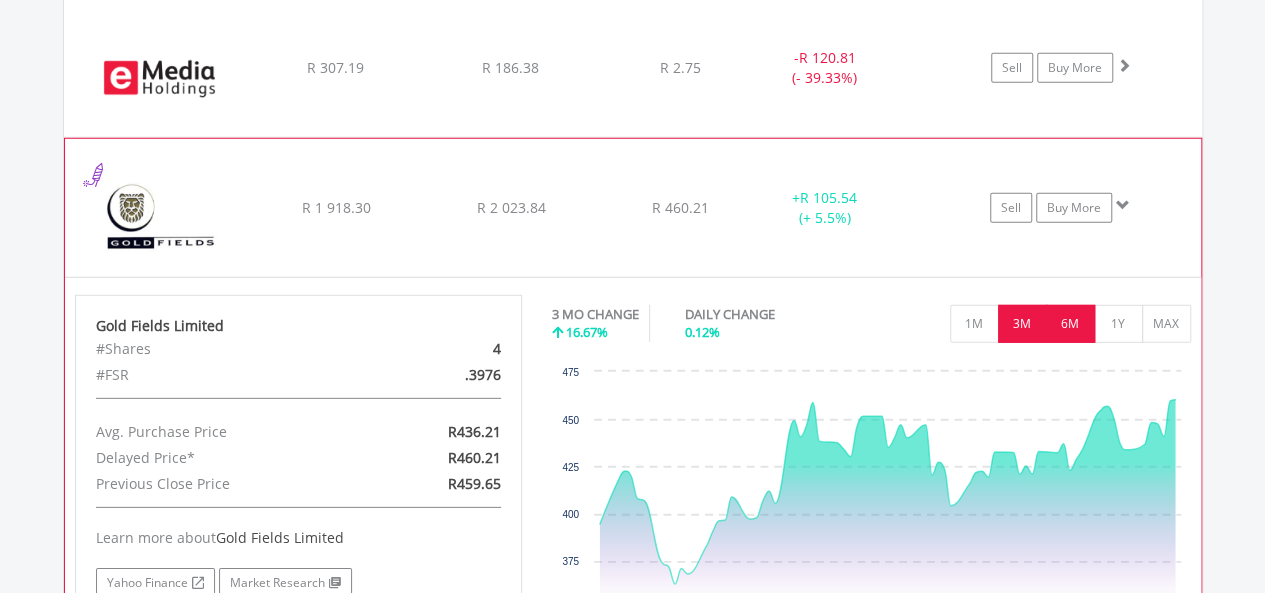 click on "6M" at bounding box center [1070, 324] 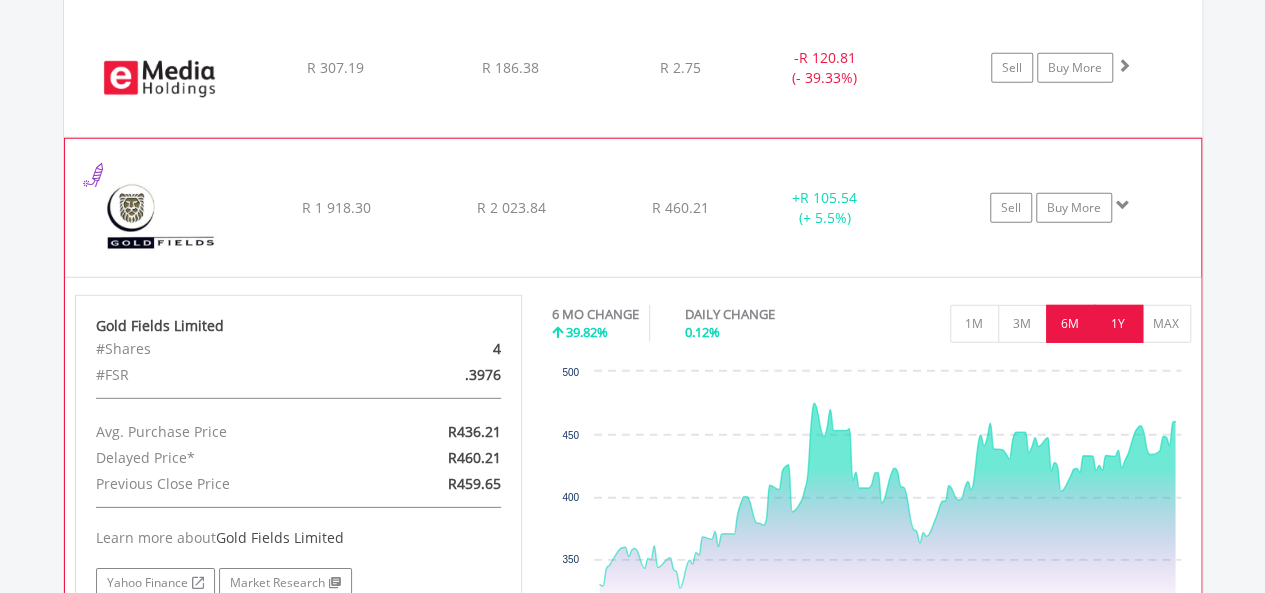 click on "1Y" at bounding box center (1118, 324) 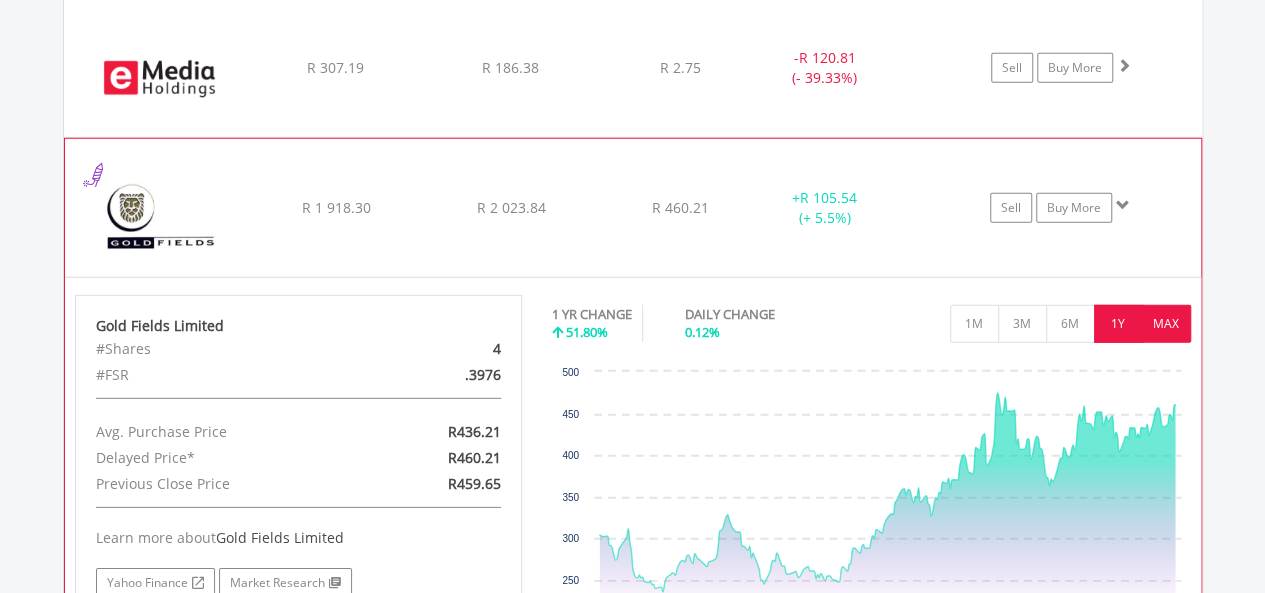 click on "MAX" at bounding box center (1166, 324) 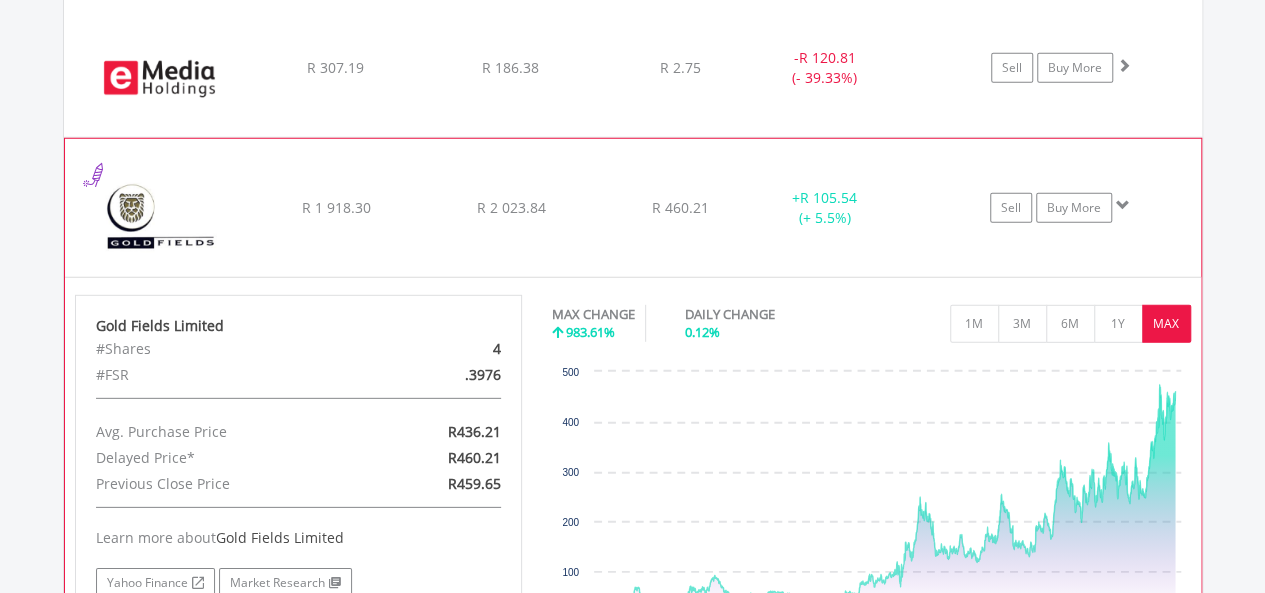 click on "Sell
Buy More" at bounding box center [1071, -1079] 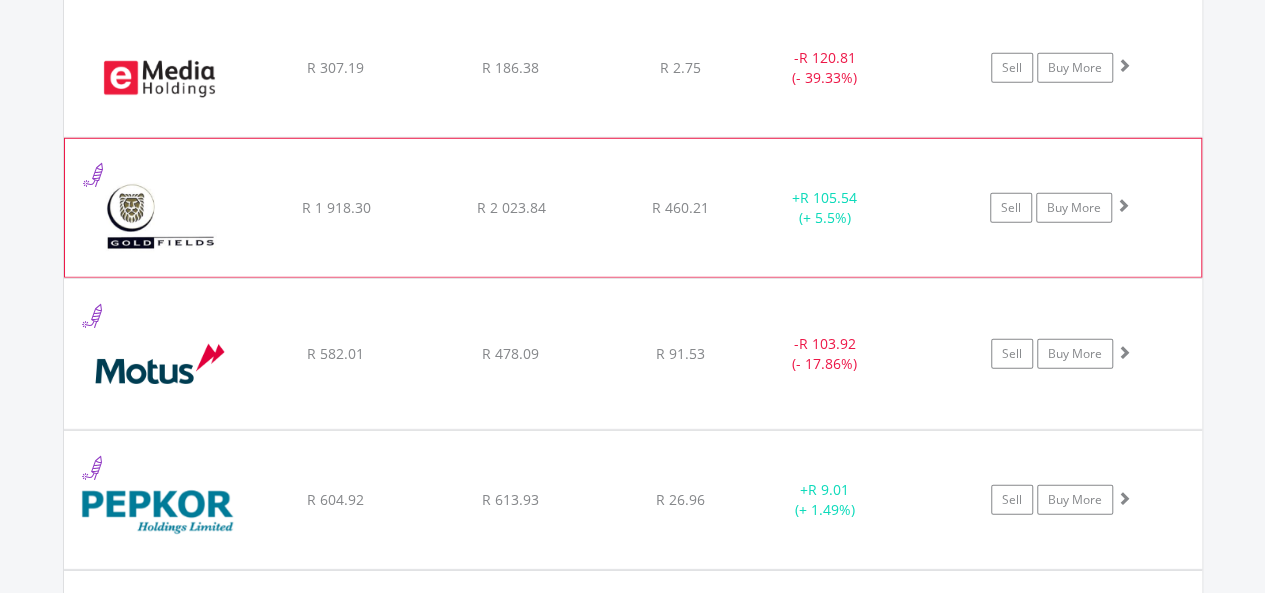 click on "Sell
Buy More" at bounding box center (1071, -1079) 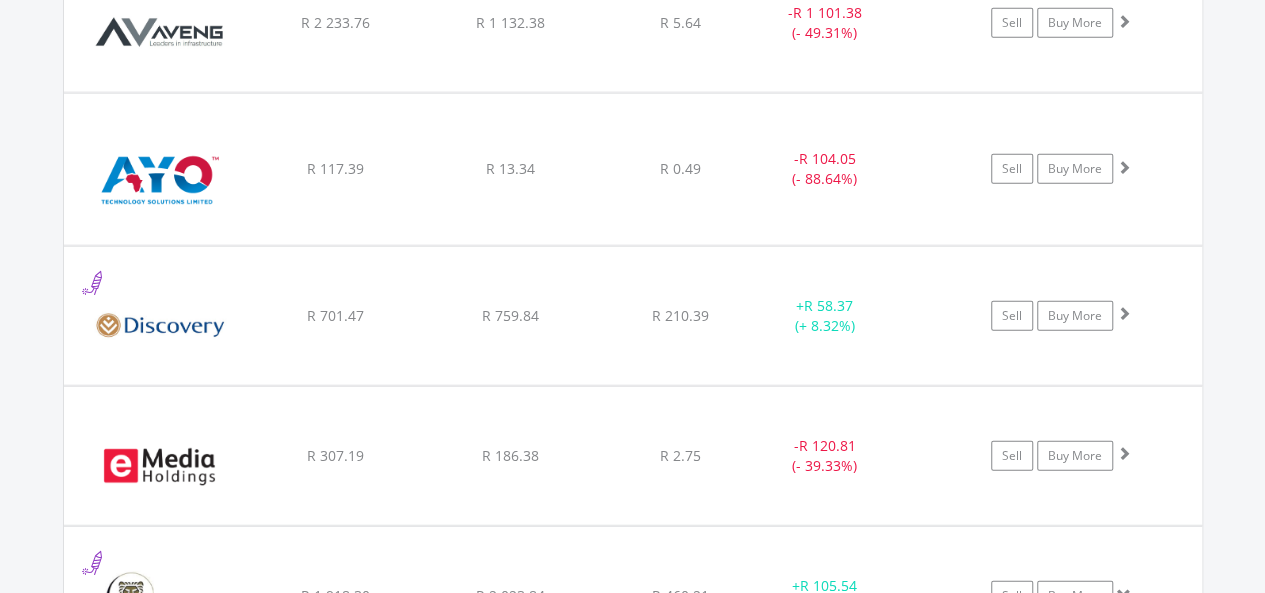 scroll, scrollTop: 2401, scrollLeft: 0, axis: vertical 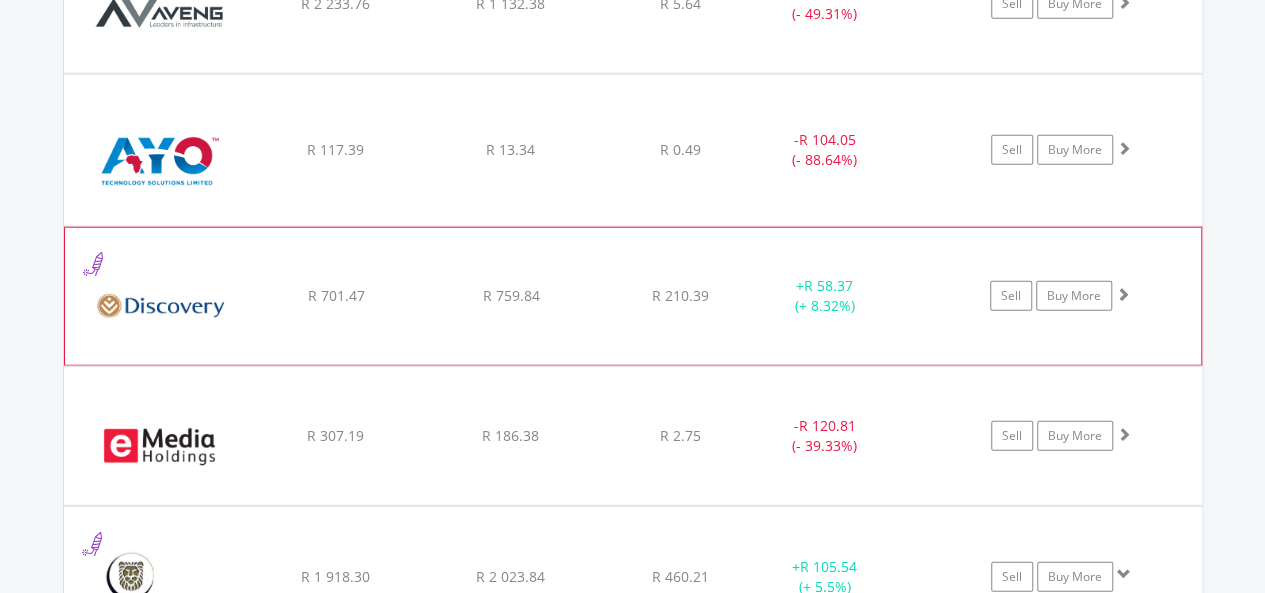click on "﻿
Discovery Limited
R 701.47
R 759.84
R 210.39
+  R 58.37 (+ 8.32%)
Sell
Buy More" at bounding box center (633, -710) 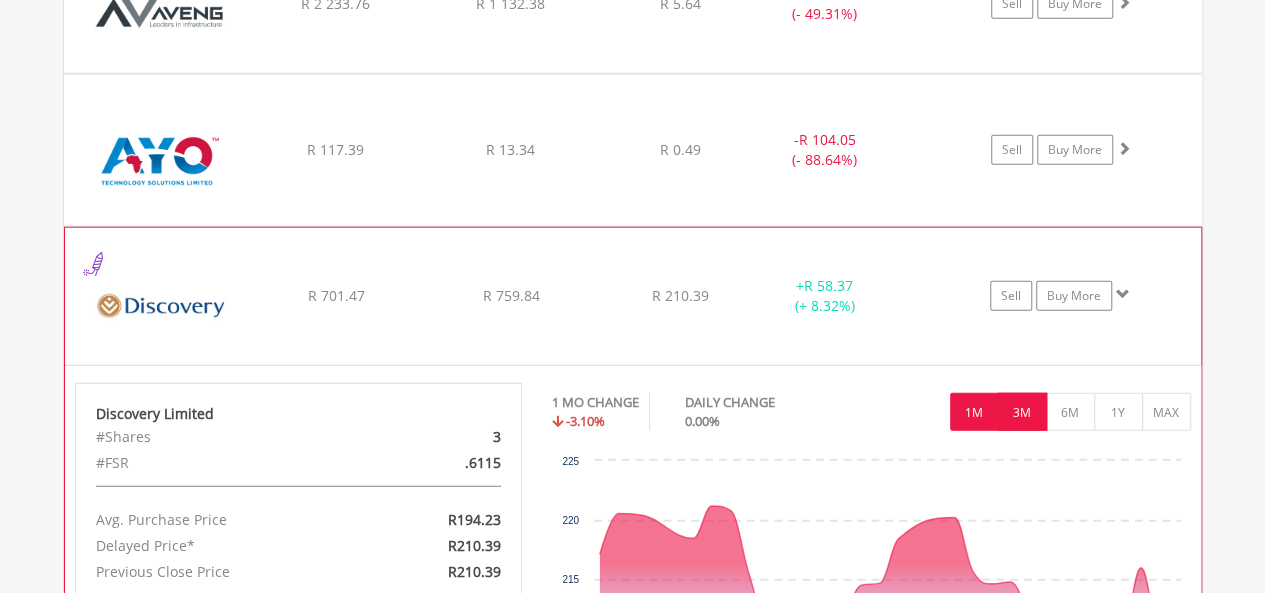 click on "3M" at bounding box center [1022, 412] 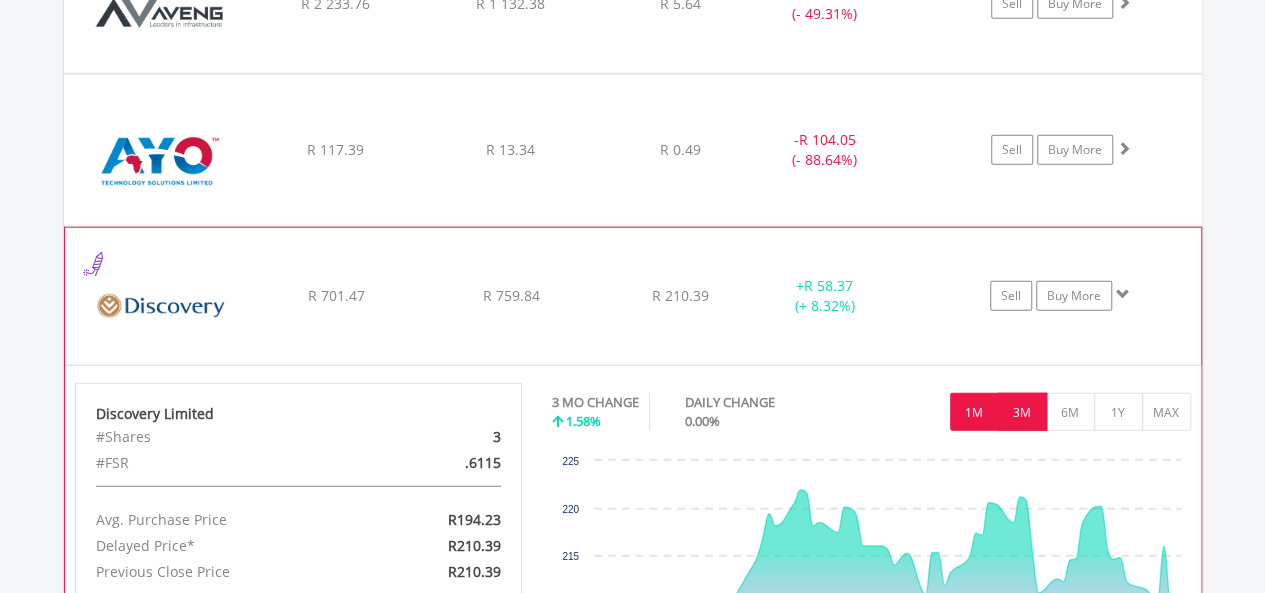 click on "1M" at bounding box center (974, 412) 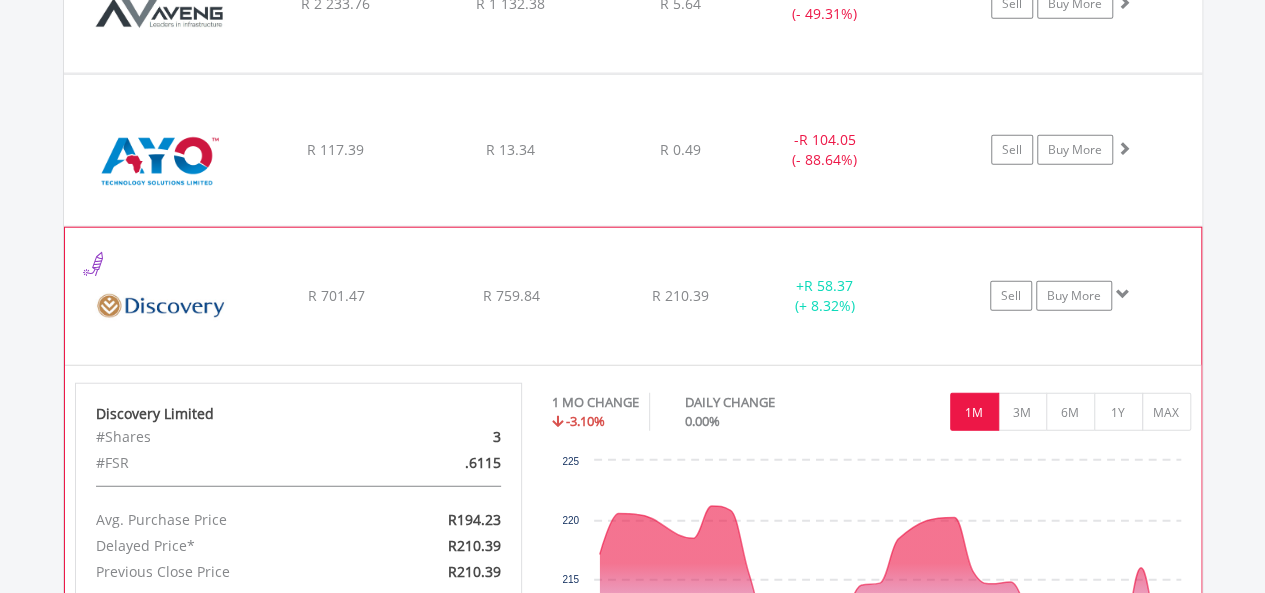click on "Sell
Buy More" at bounding box center [1071, -710] 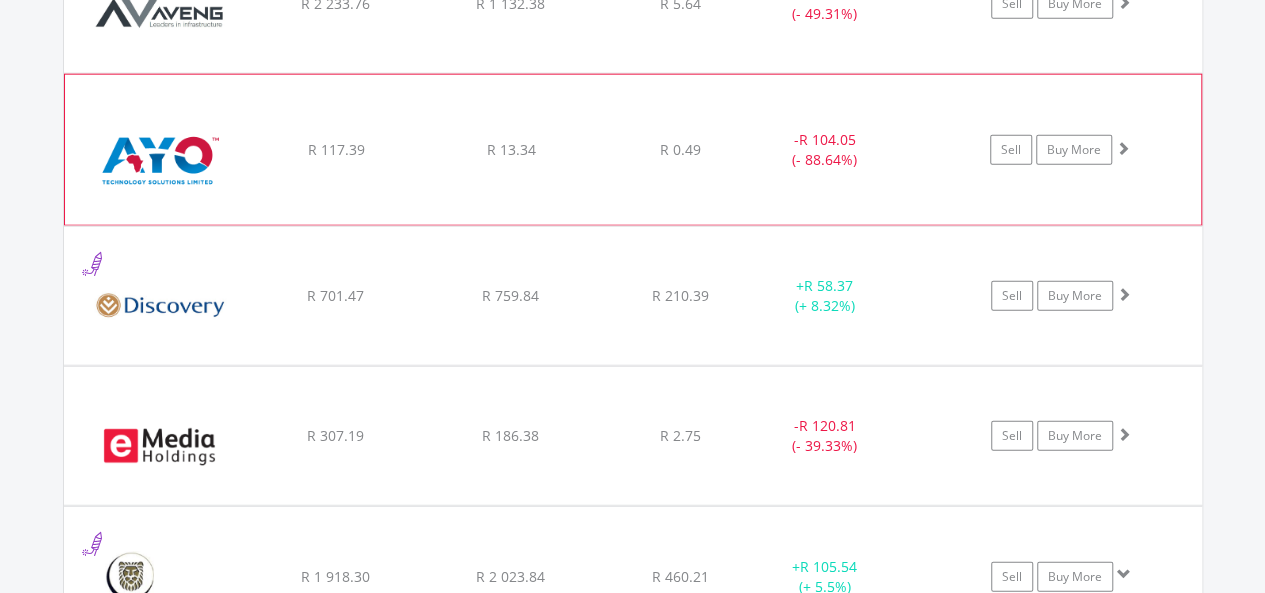 click on "Sell
Buy More" at bounding box center [1071, -710] 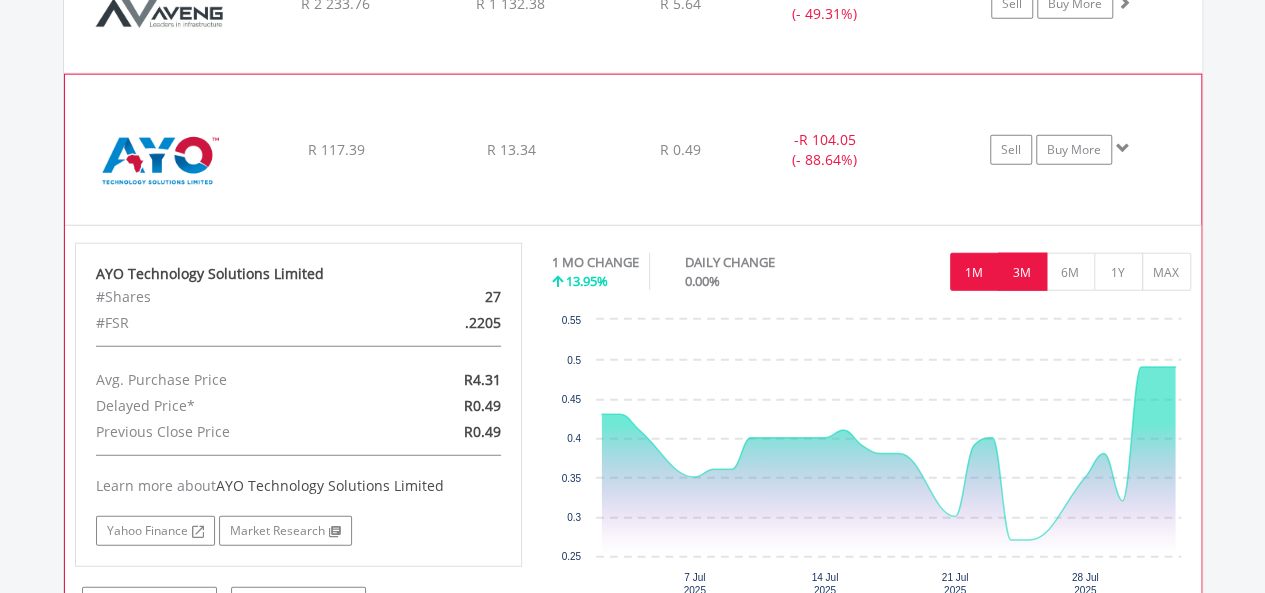 click on "3M" at bounding box center [1022, 272] 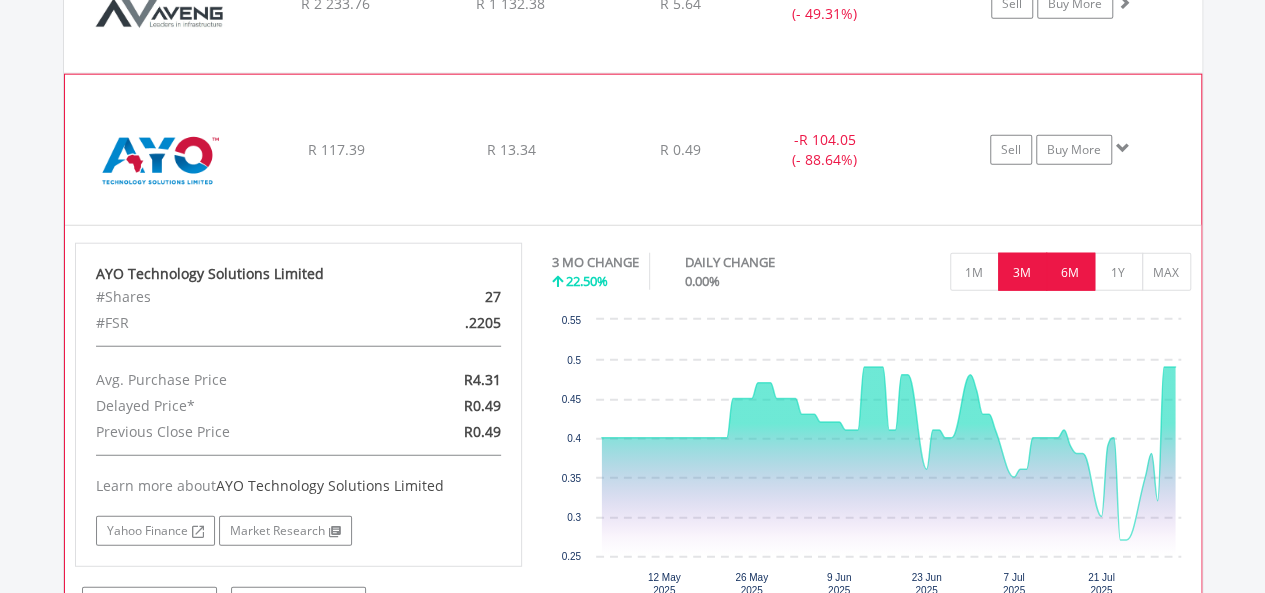 click on "6M" at bounding box center [1070, 272] 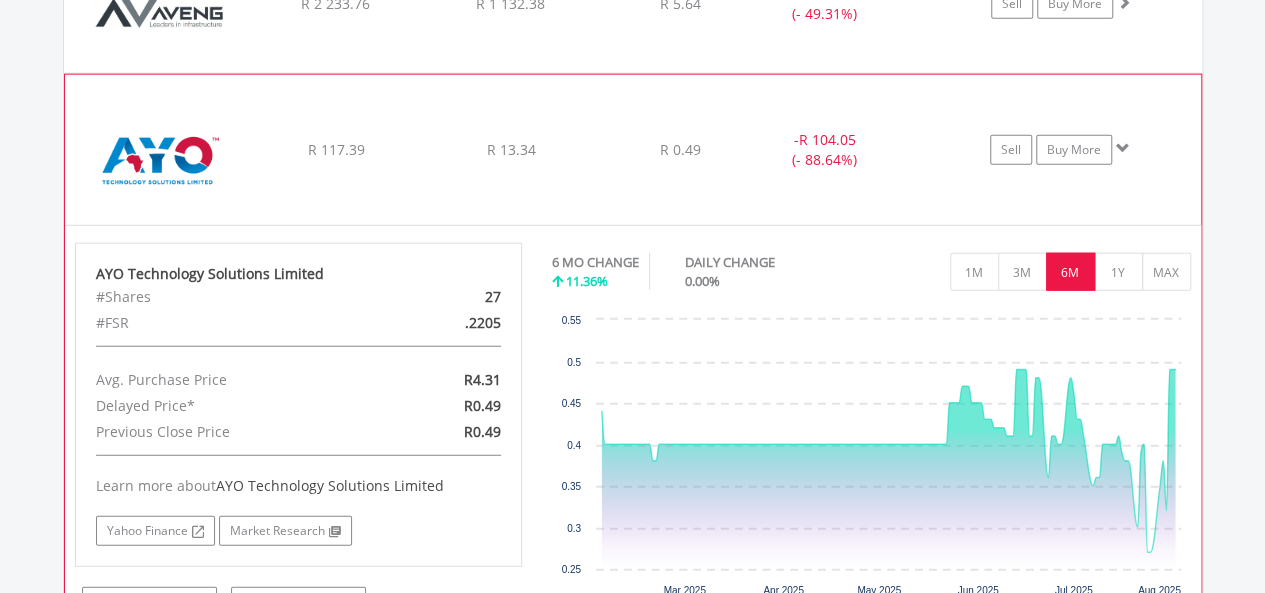 click at bounding box center (1123, 148) 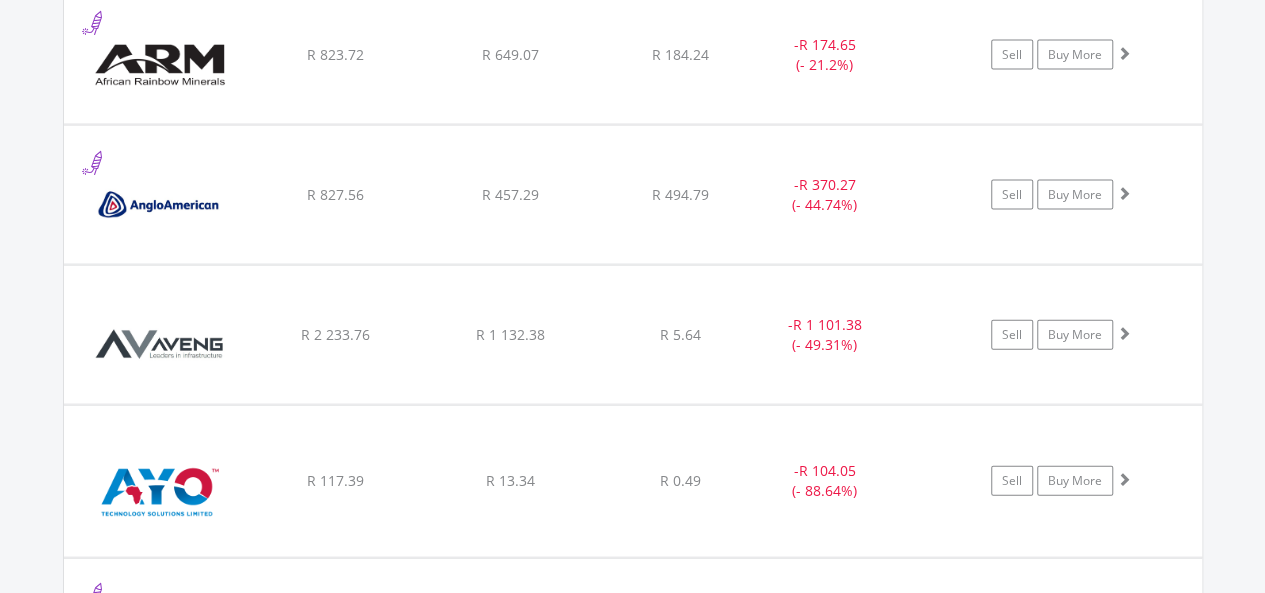 scroll, scrollTop: 2044, scrollLeft: 0, axis: vertical 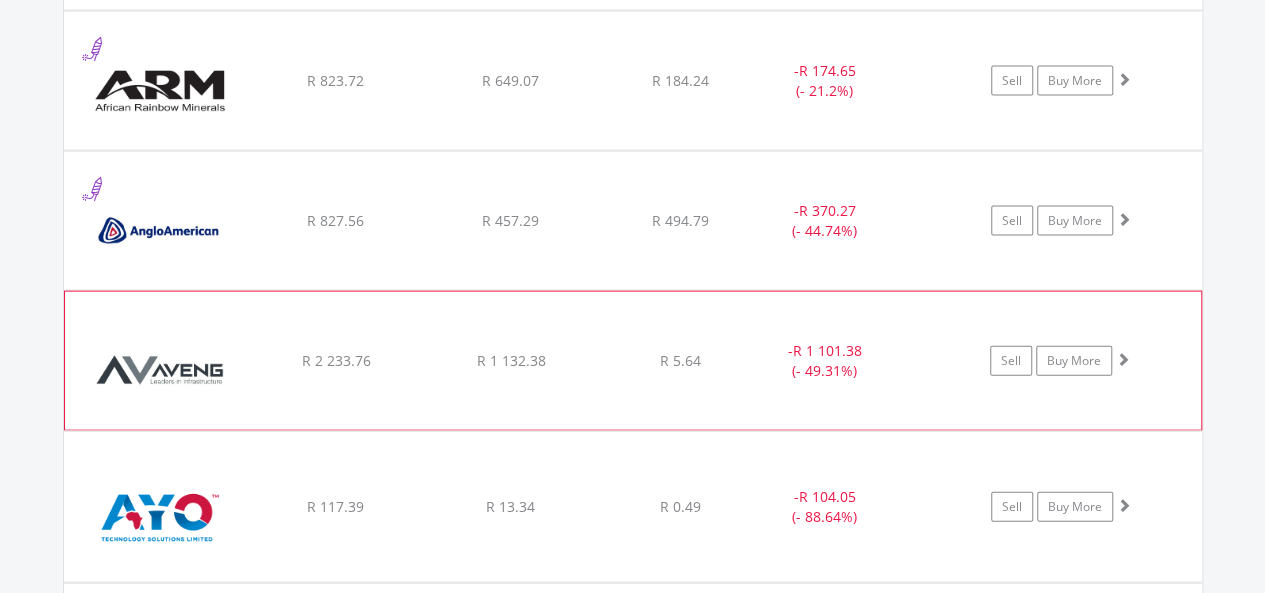 click on "Sell
Buy More" at bounding box center (1071, -353) 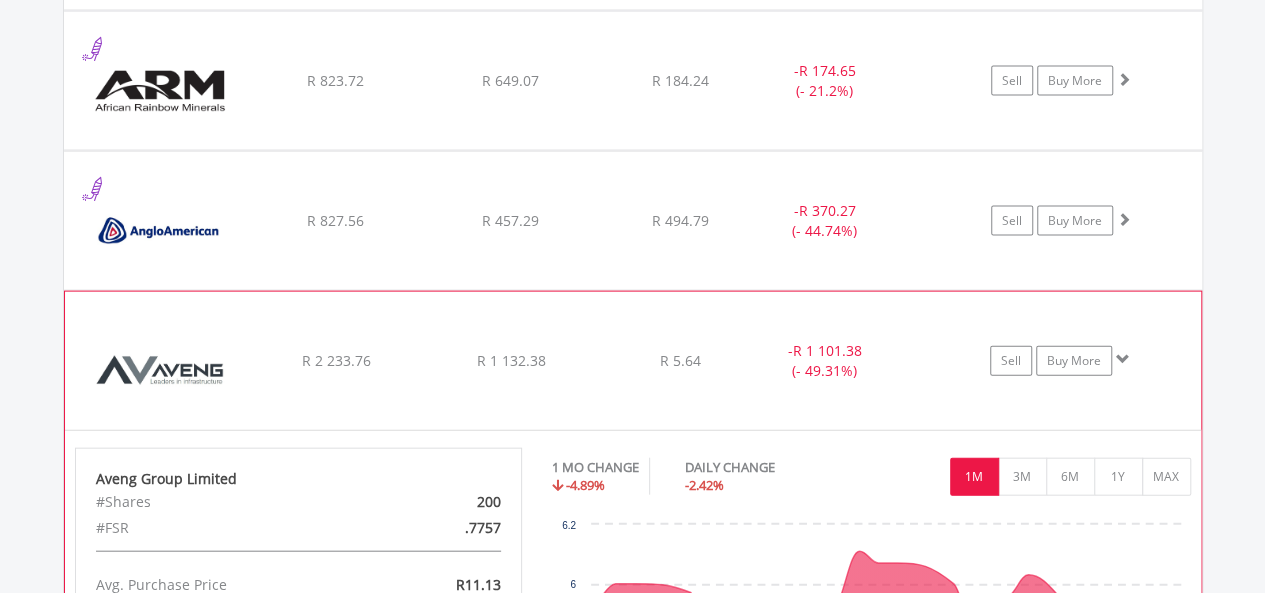 click on "1 MO CHANGE
-4.89%
DAILY CHANGE
-2.42%
1M
3M
6M
1Y
MAX" at bounding box center [871, 481] 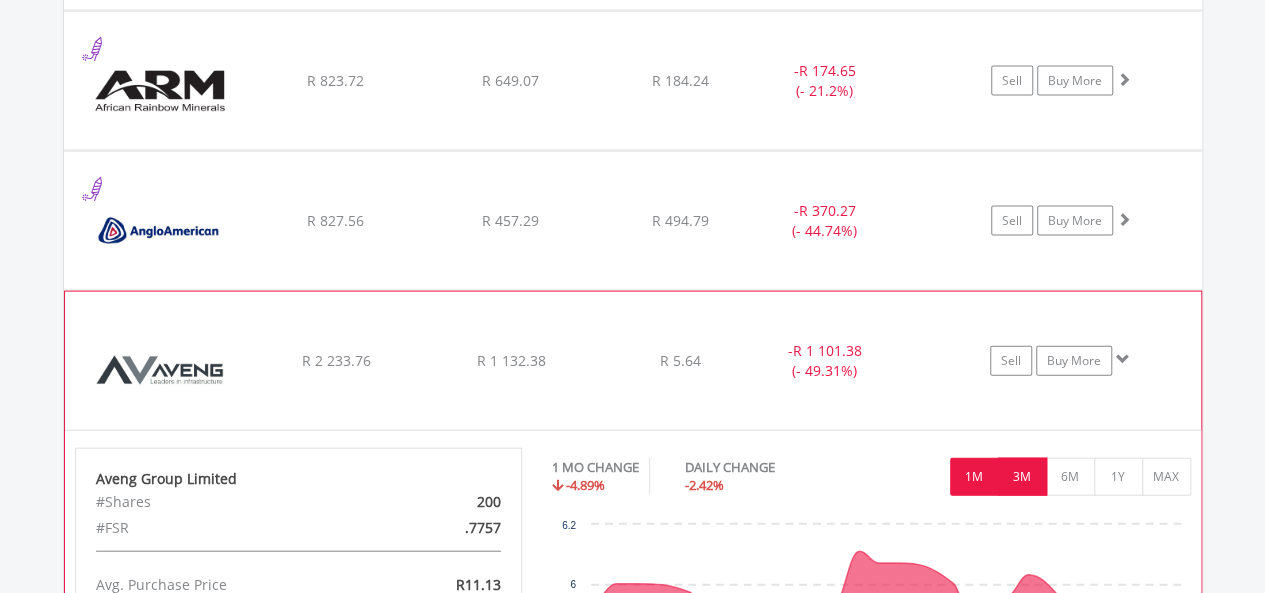 drag, startPoint x: 1008, startPoint y: 496, endPoint x: 1026, endPoint y: 476, distance: 26.907248 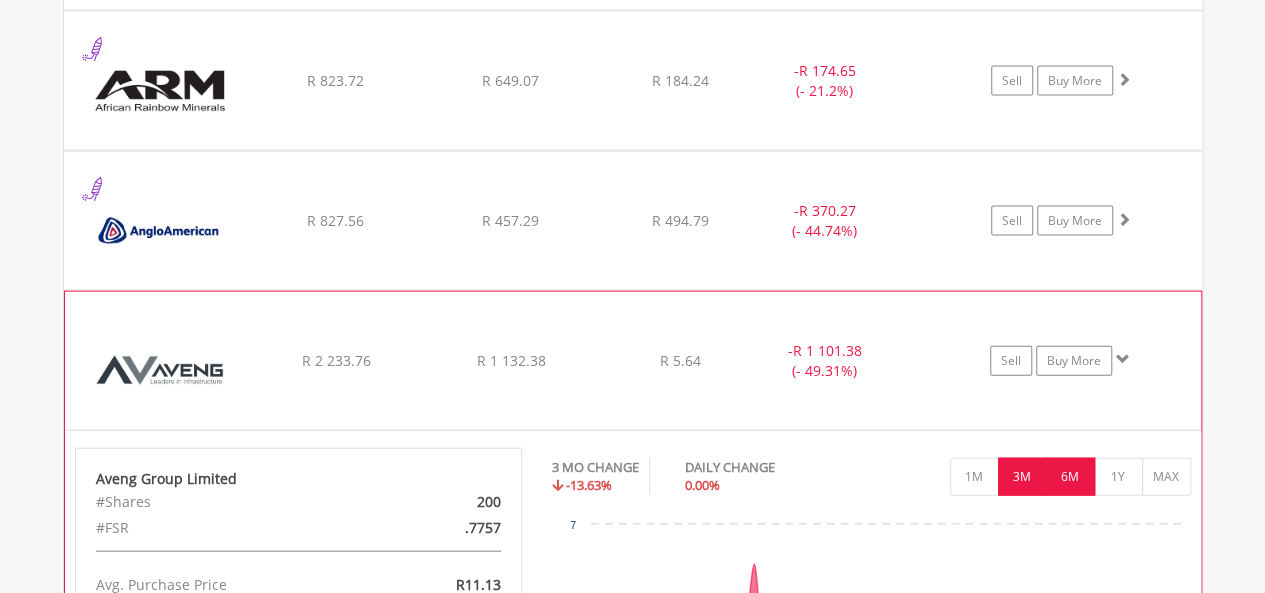click on "6M" at bounding box center [1070, 477] 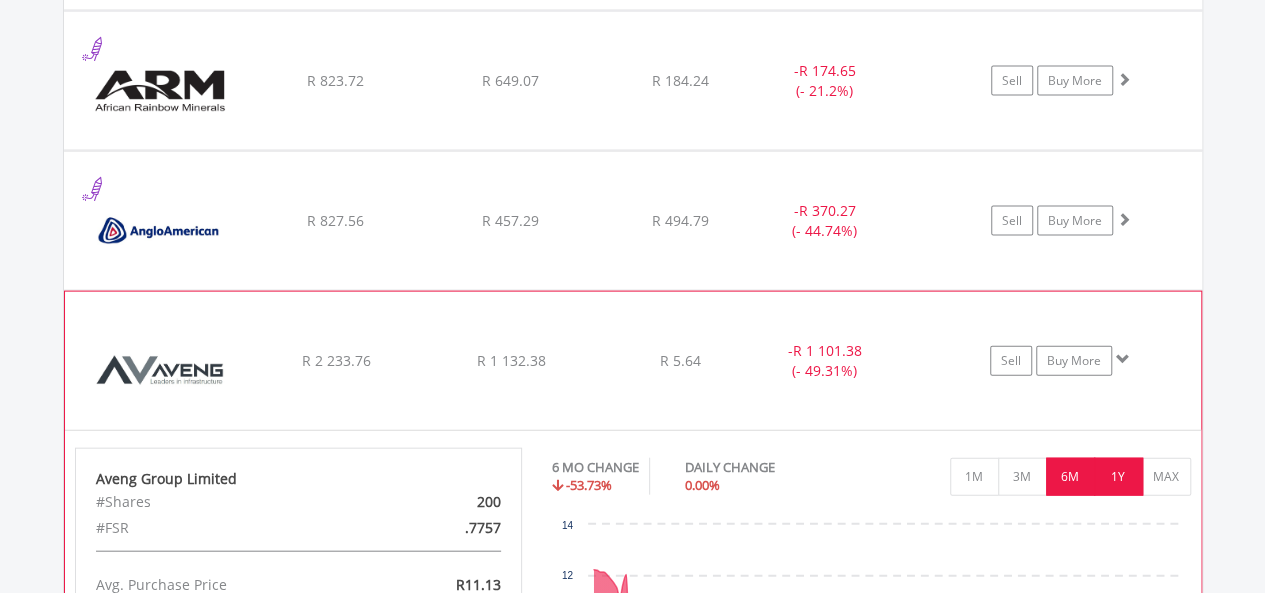click on "1Y" at bounding box center (1118, 477) 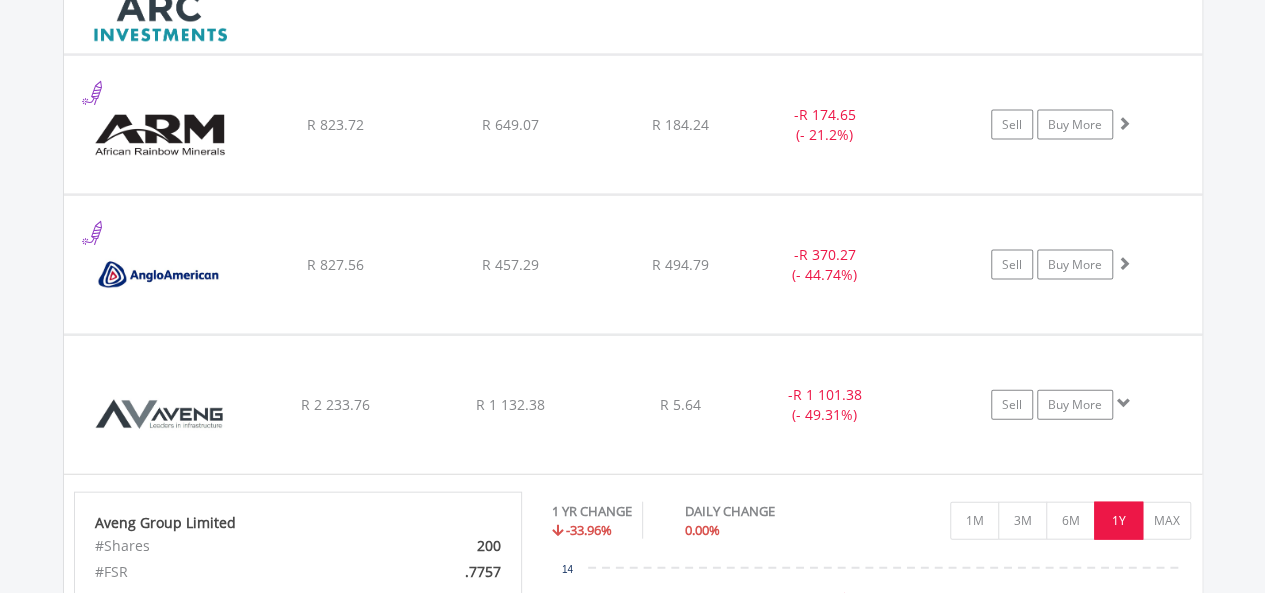 scroll, scrollTop: 1993, scrollLeft: 0, axis: vertical 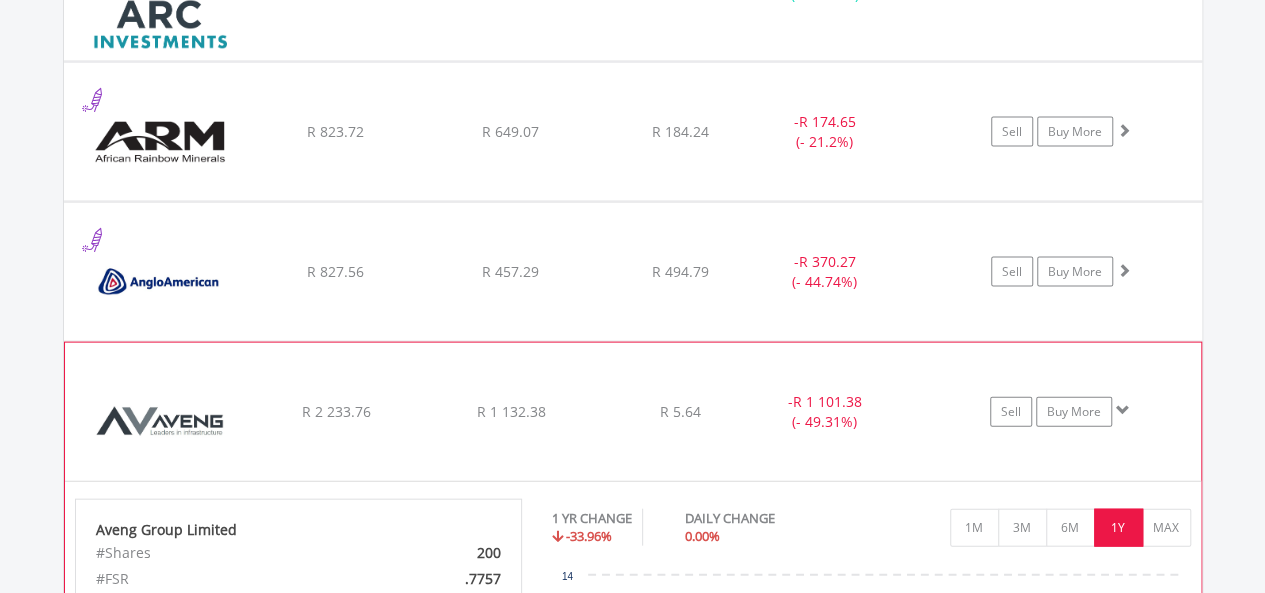click on "﻿
Aveng Group Limited
R 2 233.76
R 1 132.38
R 5.64
-  R 1 101.38 (- 49.31%)
Sell
Buy More" at bounding box center [633, -302] 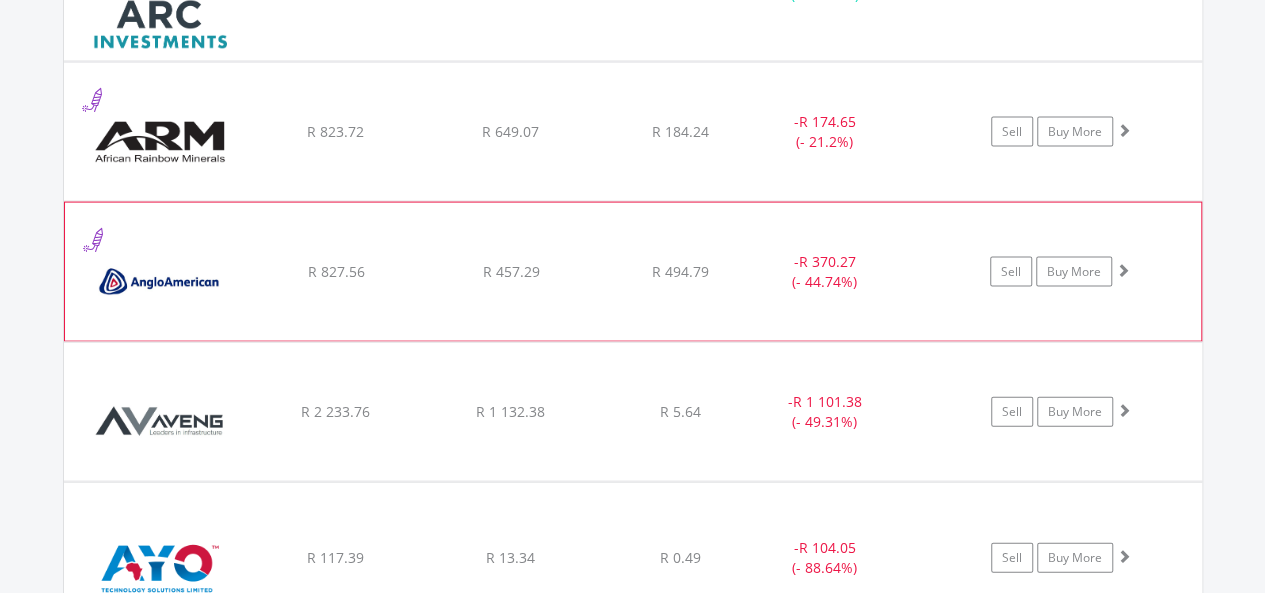 click on "﻿
Anglo American PLC
R 827.56
R 457.29
R 494.79
-  R 370.27 (- 44.74%)
Sell
Buy More" at bounding box center [633, -302] 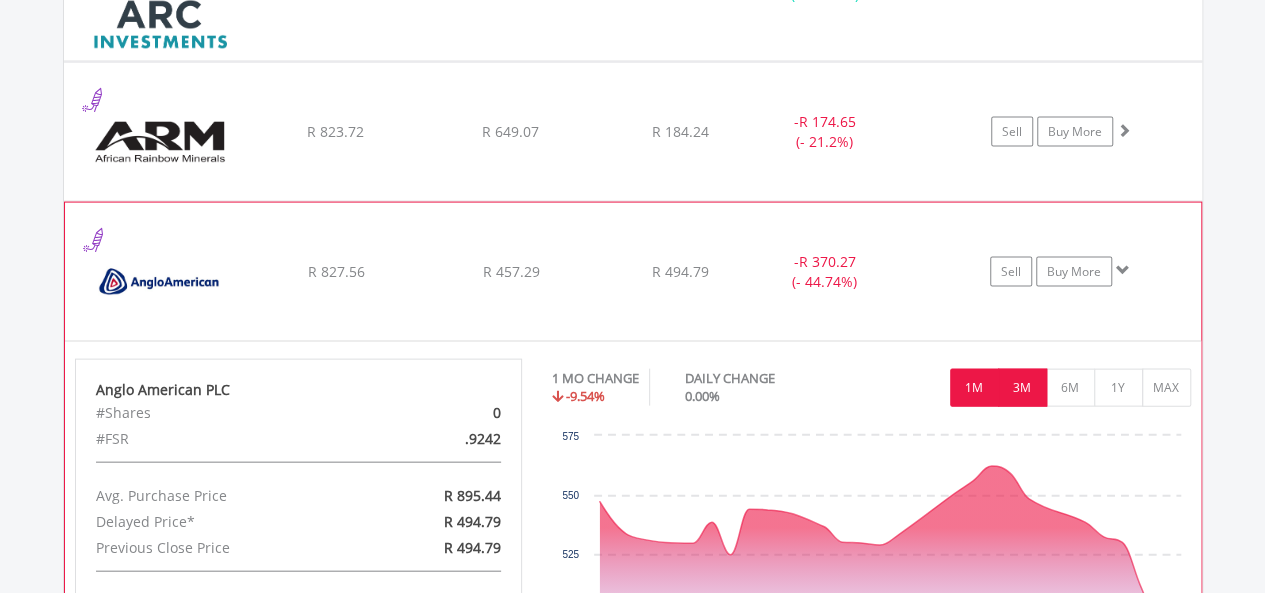 click on "3M" at bounding box center (1022, 388) 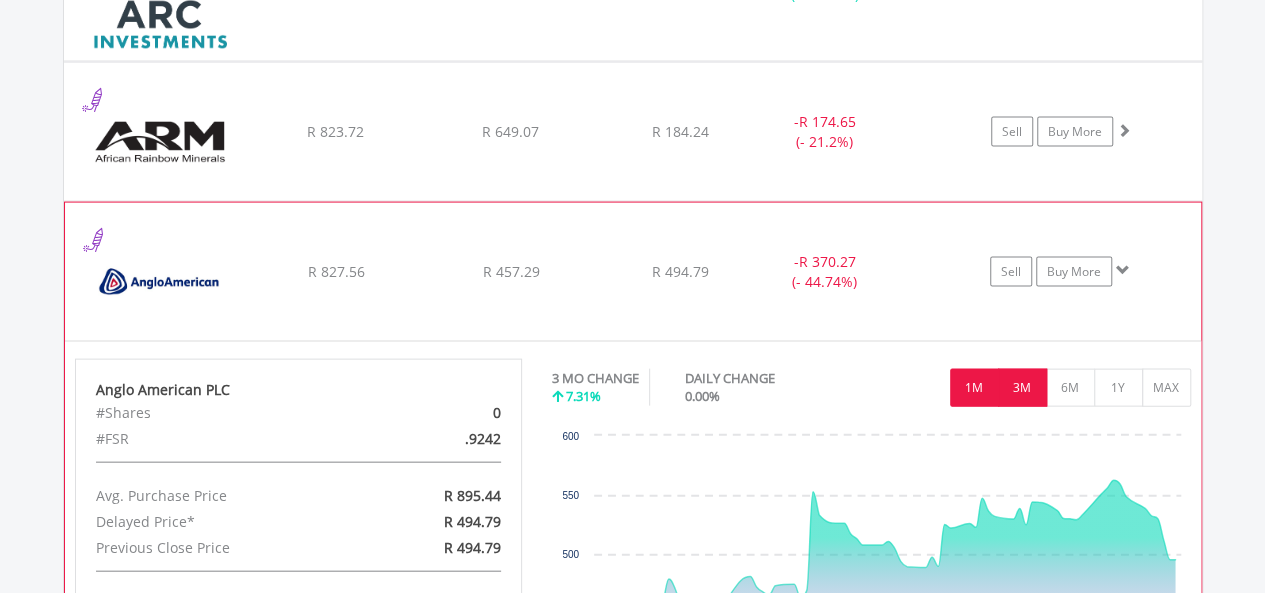click on "1M" at bounding box center (974, 388) 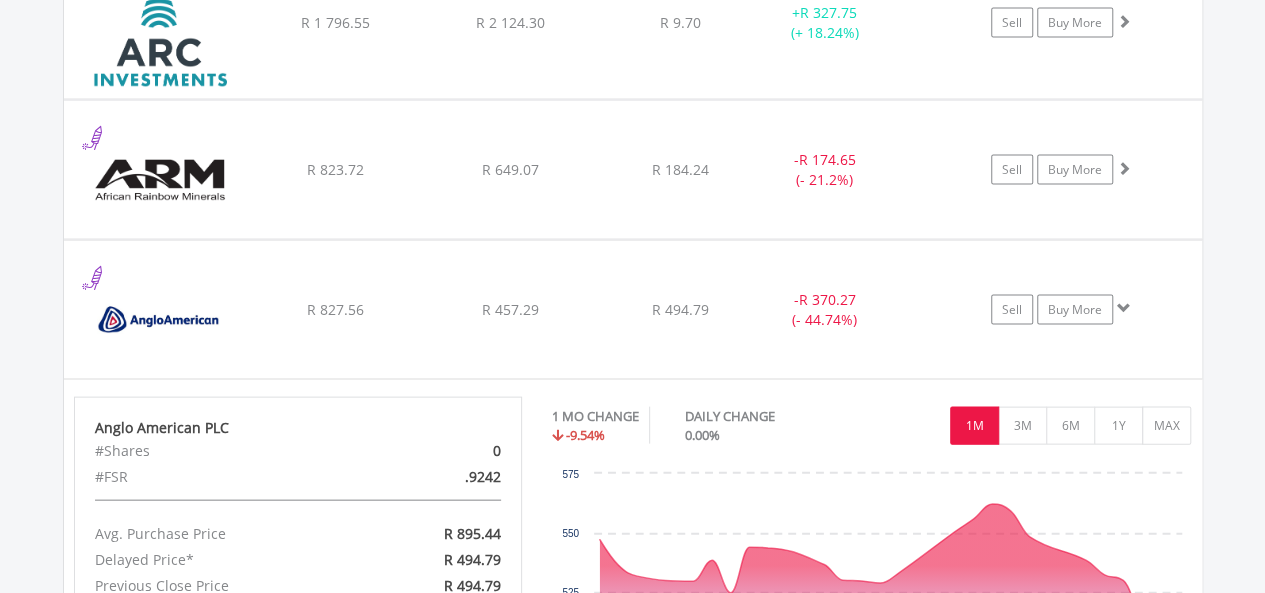 scroll, scrollTop: 1824, scrollLeft: 0, axis: vertical 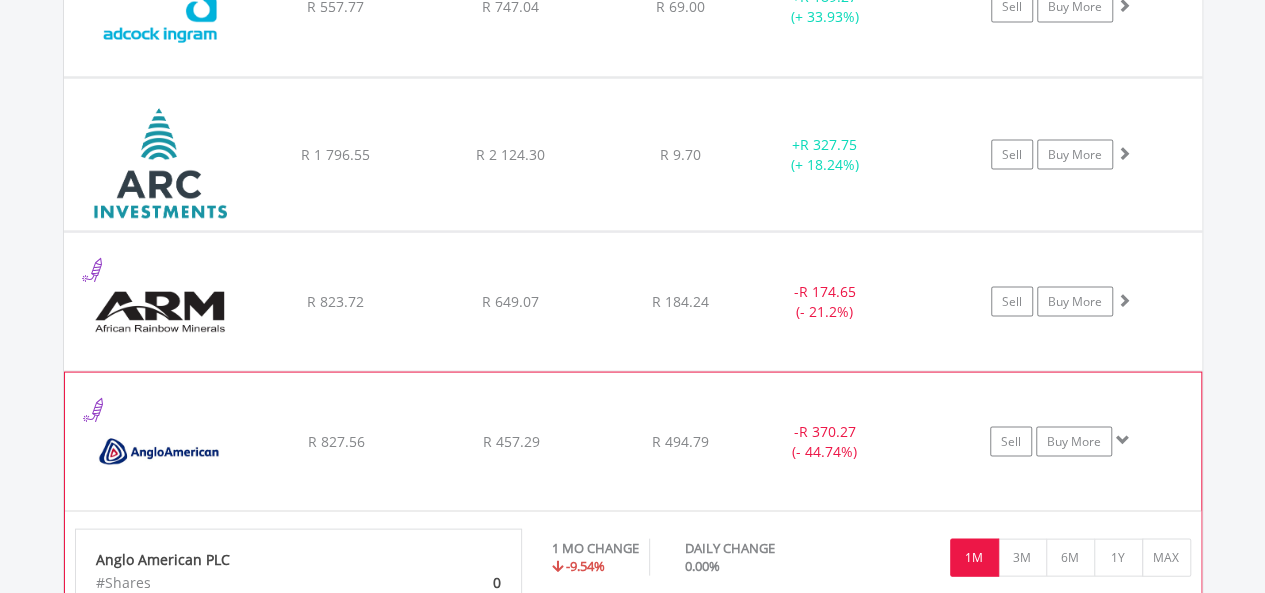 click on "Sell
Buy More" at bounding box center [1071, -133] 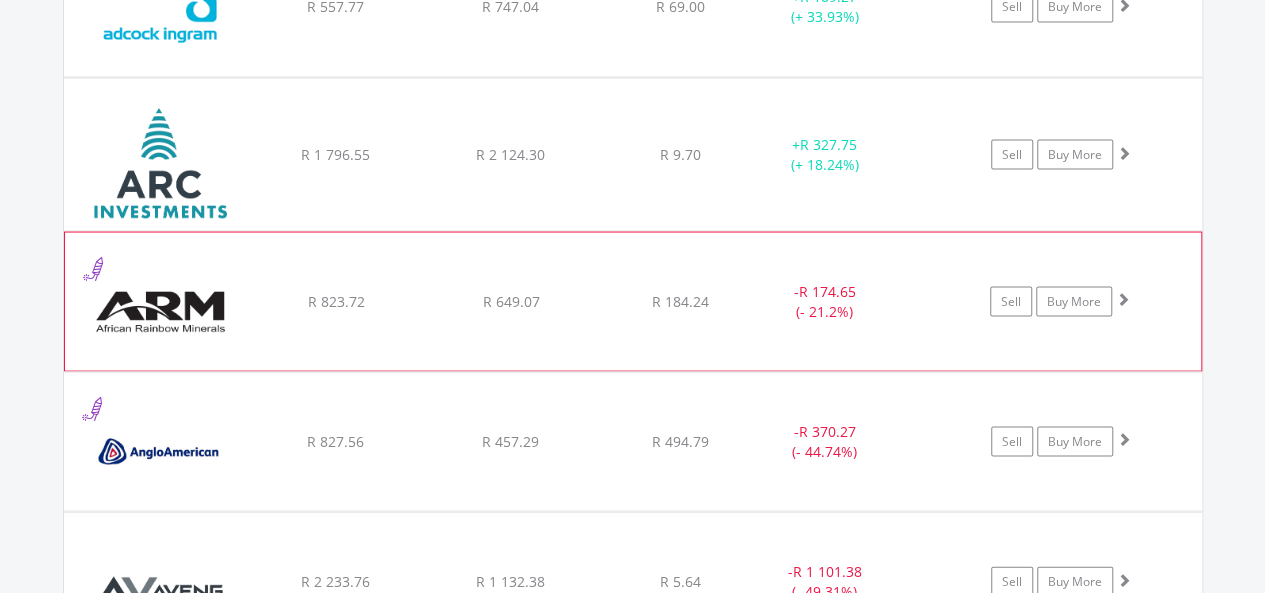 click on "﻿
African Rainbow Mineral Limited
R 823.72
R 649.07
R 184.24
-  R 174.65 (- 21.2%)
Sell
Buy More" at bounding box center [633, -133] 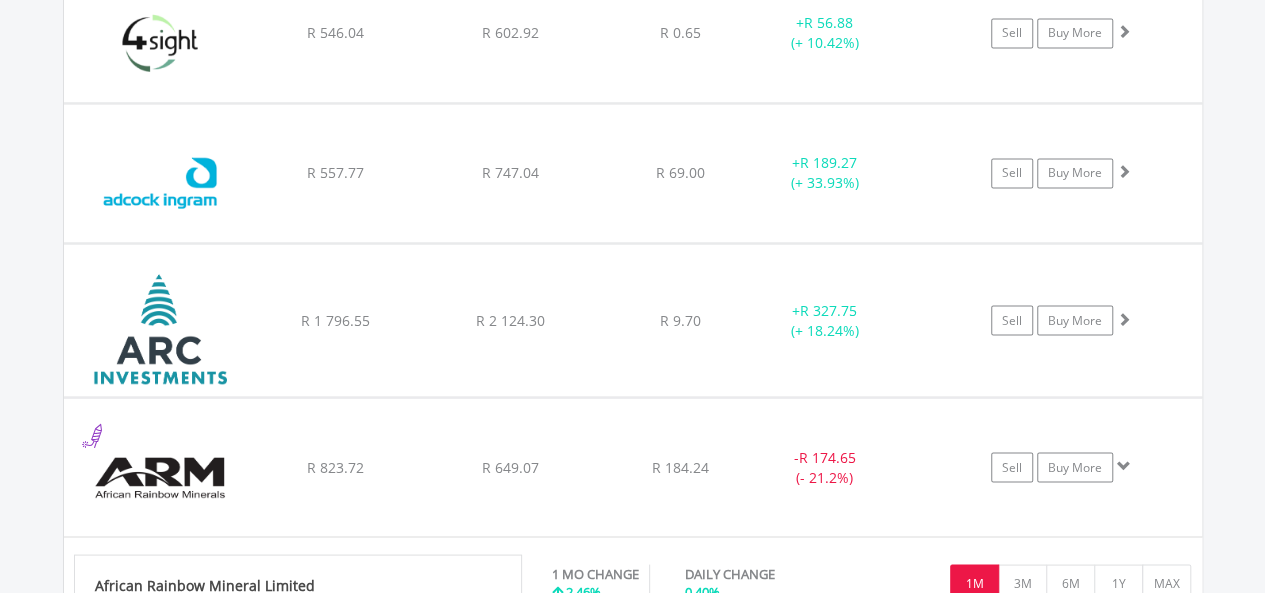 scroll, scrollTop: 1637, scrollLeft: 0, axis: vertical 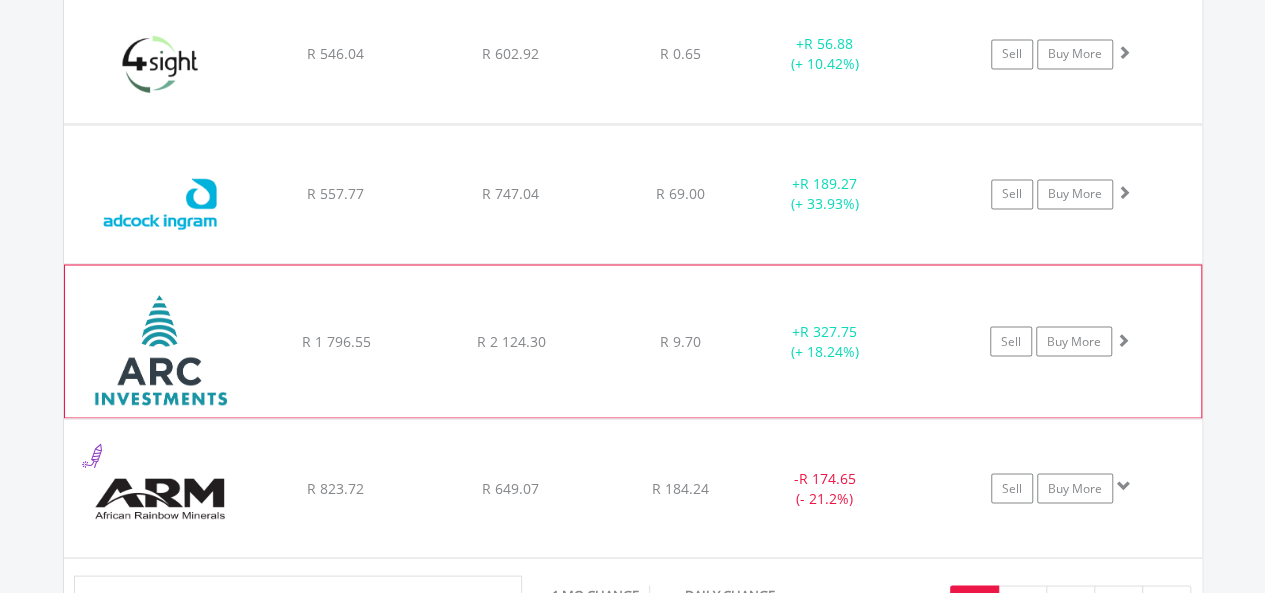 click at bounding box center (1124, 53) 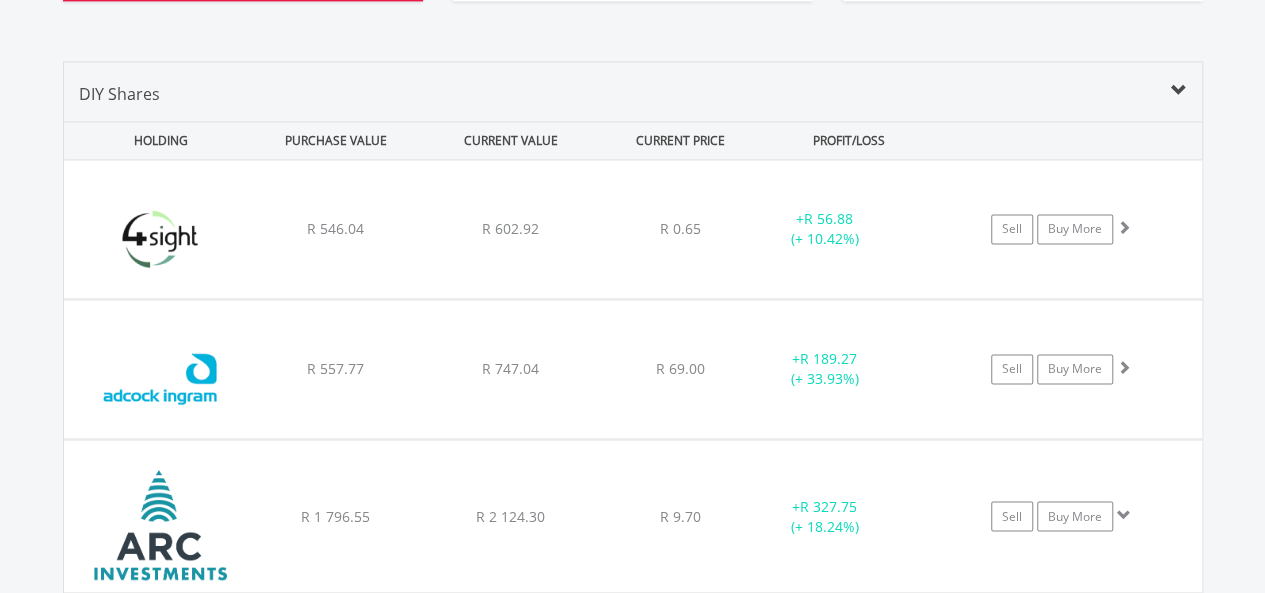 scroll, scrollTop: 1403, scrollLeft: 0, axis: vertical 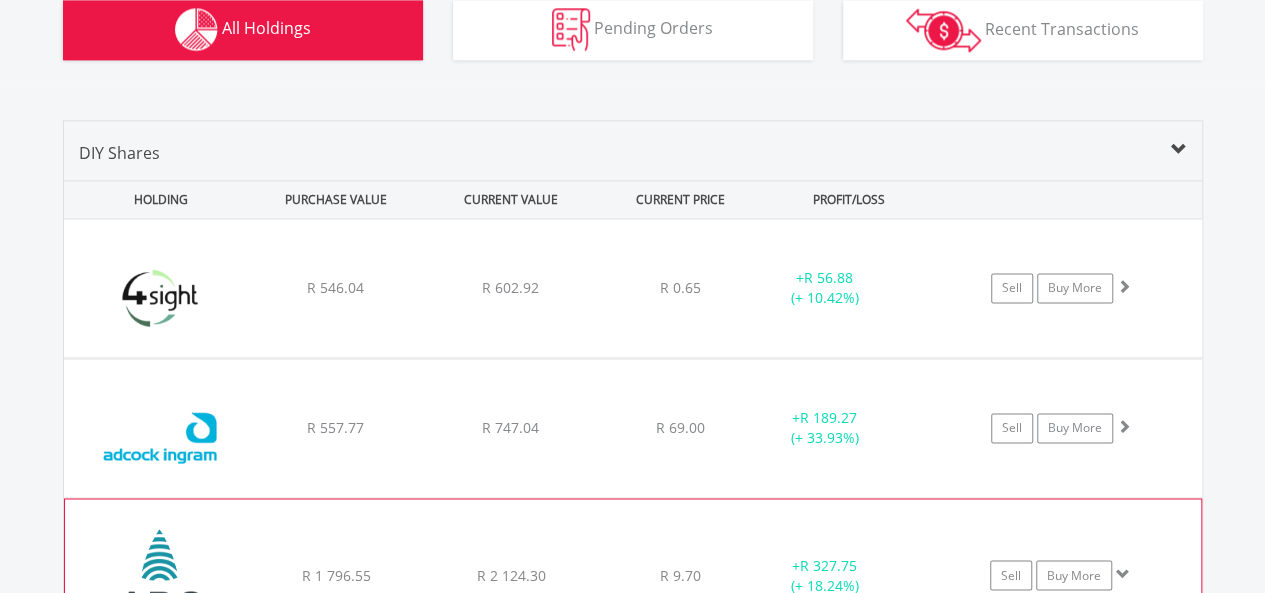 click on "﻿
African Rainbow Capital Investments Limited
R 1 796.55
R 2 124.30
R 9.70
+  R 327.75 (+ 18.24%)
Sell
Buy More" at bounding box center (633, 288) 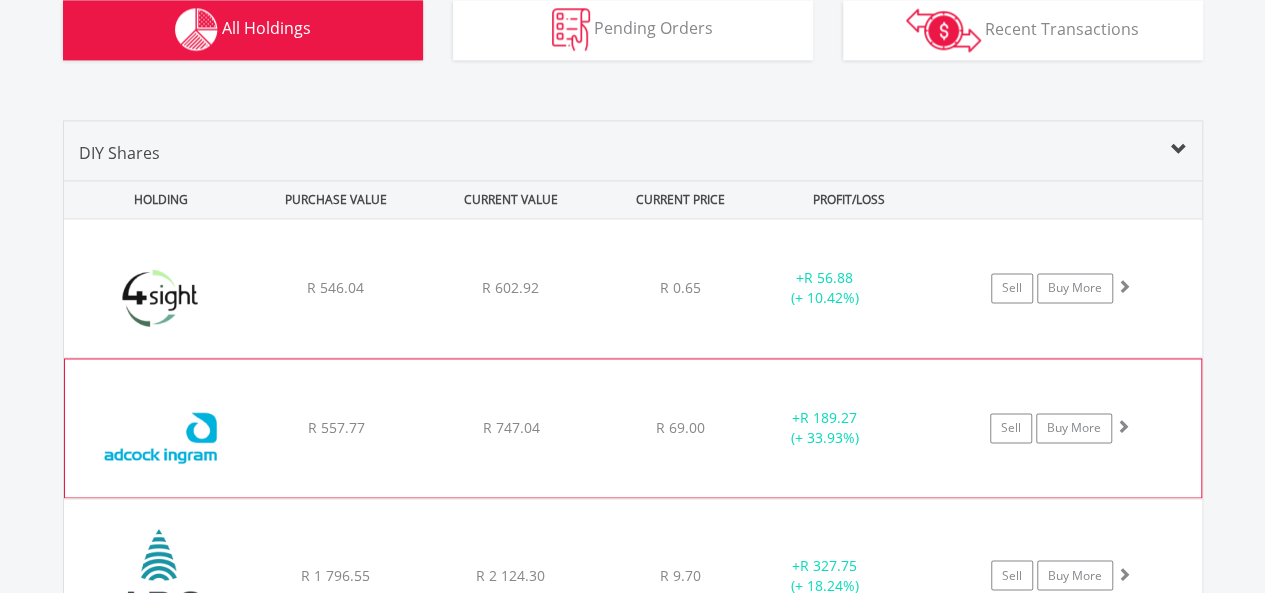 click on "Sell
Buy More" at bounding box center [1071, 288] 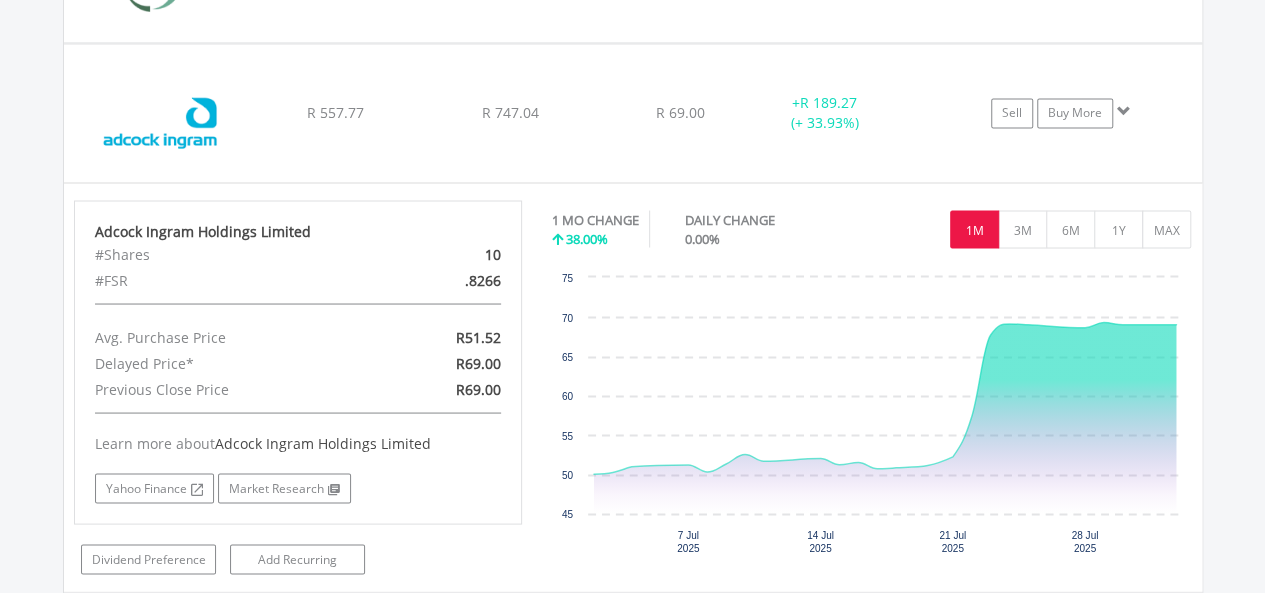 scroll, scrollTop: 1806, scrollLeft: 0, axis: vertical 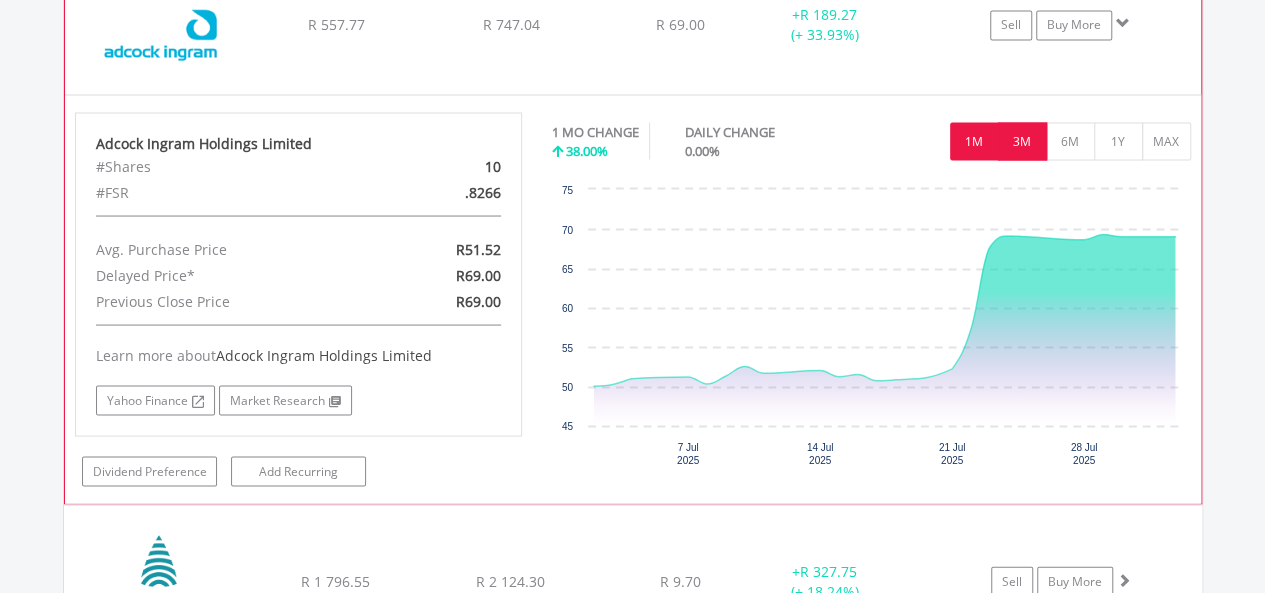click on "3M" at bounding box center (1022, 141) 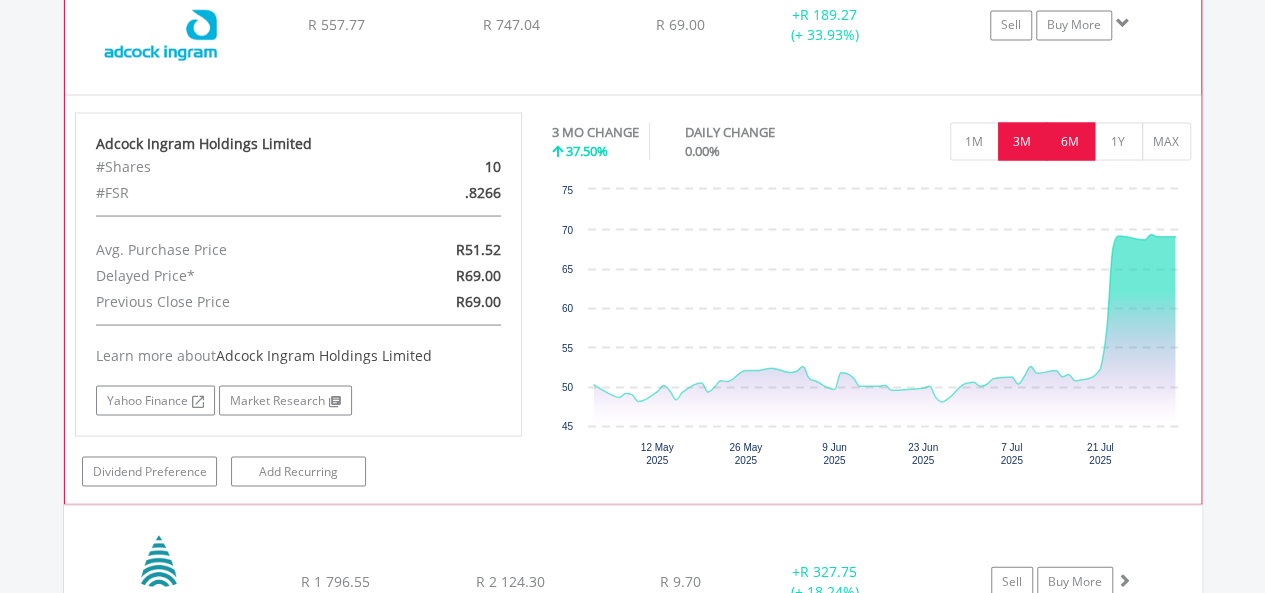 click on "6M" at bounding box center (1070, 141) 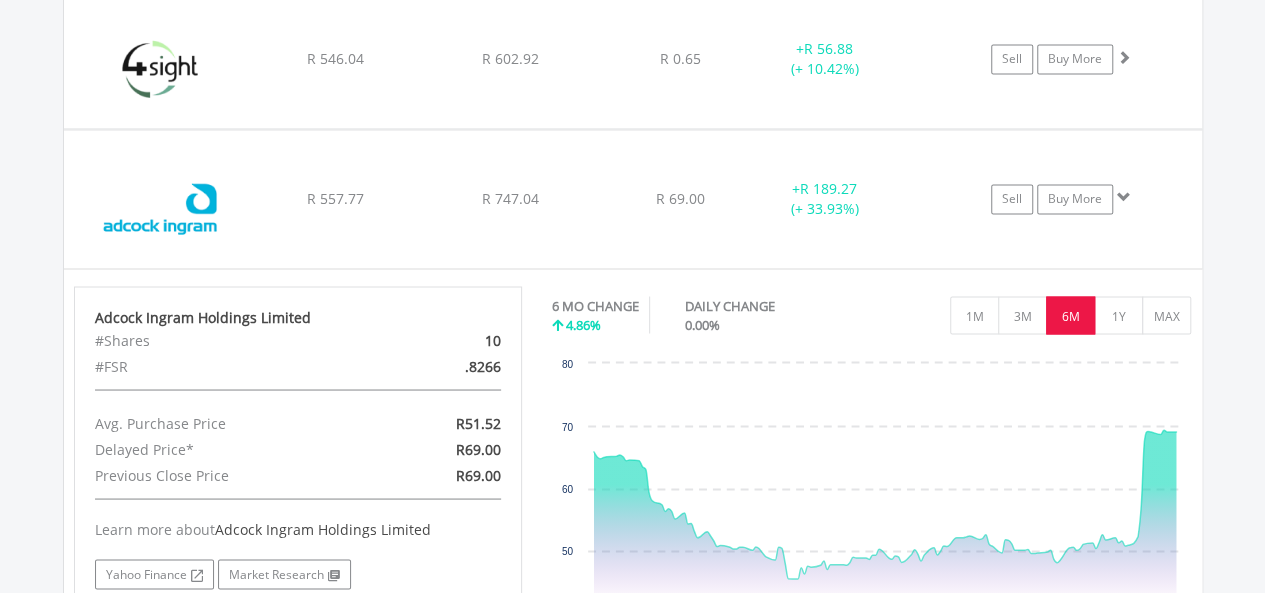 scroll, scrollTop: 1588, scrollLeft: 0, axis: vertical 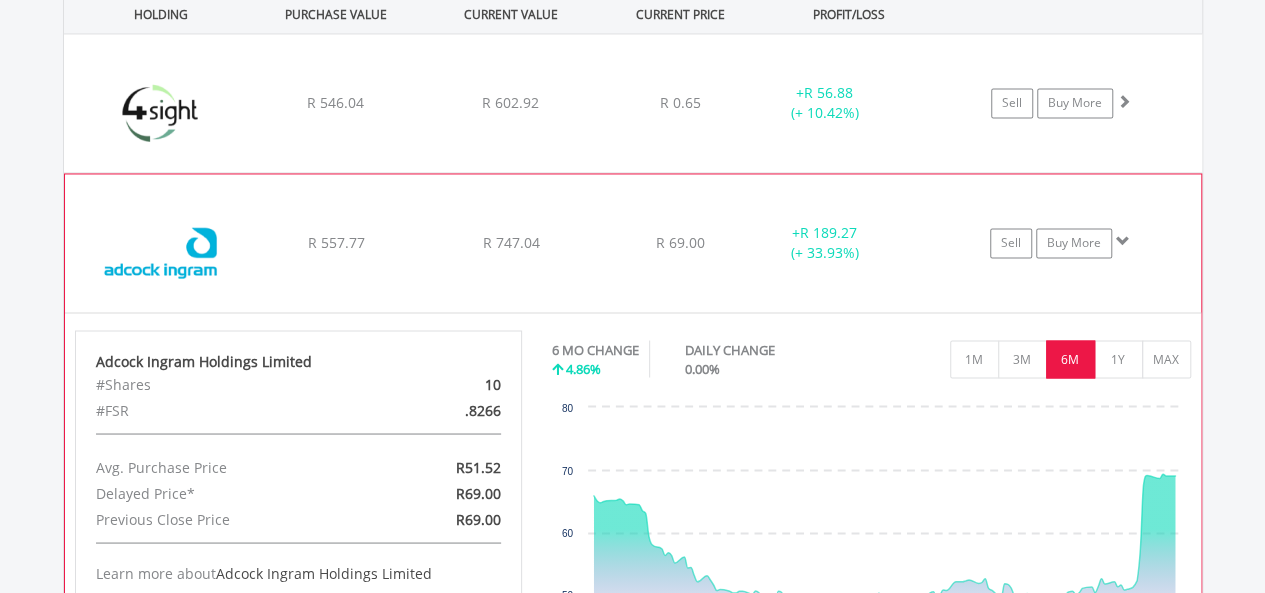 click on "Sell
Buy More" at bounding box center [1071, 103] 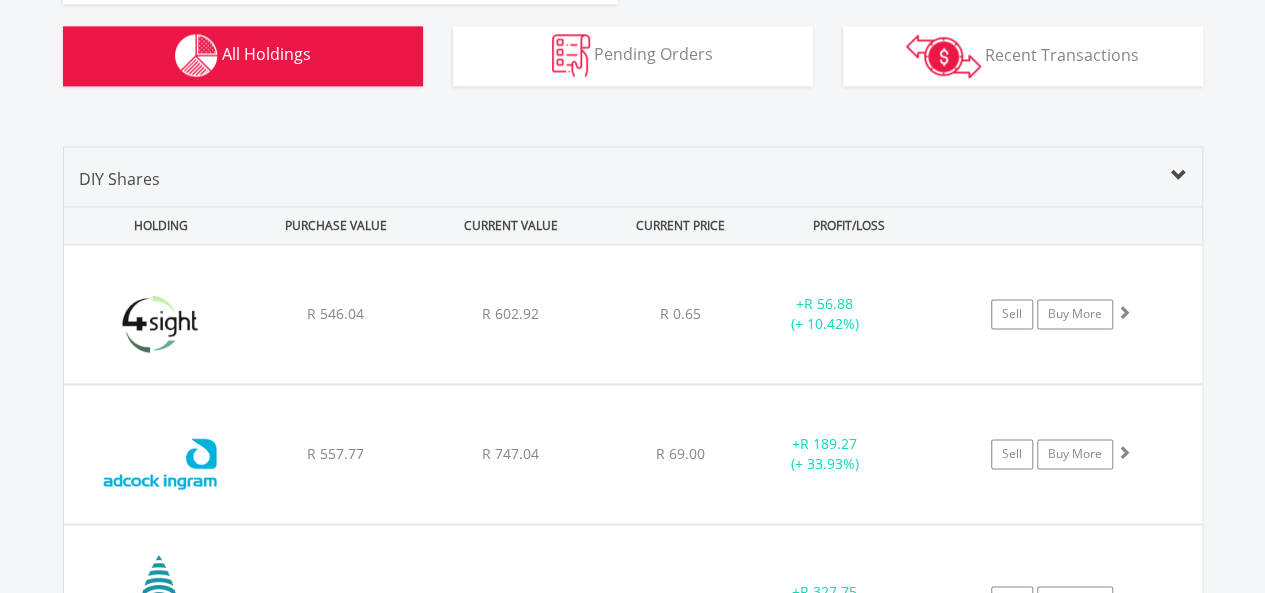 scroll, scrollTop: 1370, scrollLeft: 0, axis: vertical 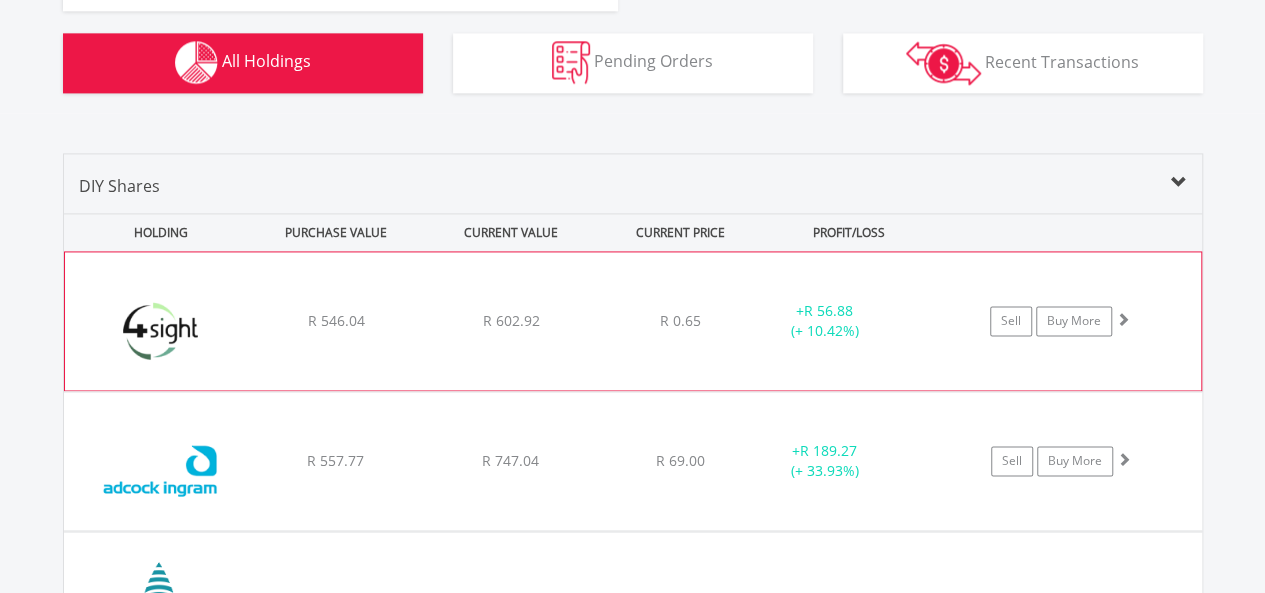 click on "﻿
4Sight Holdings
R 546.04
R 602.92
R 0.65
+  R 56.88 (+ 10.42%)
Sell
Buy More" at bounding box center [633, 321] 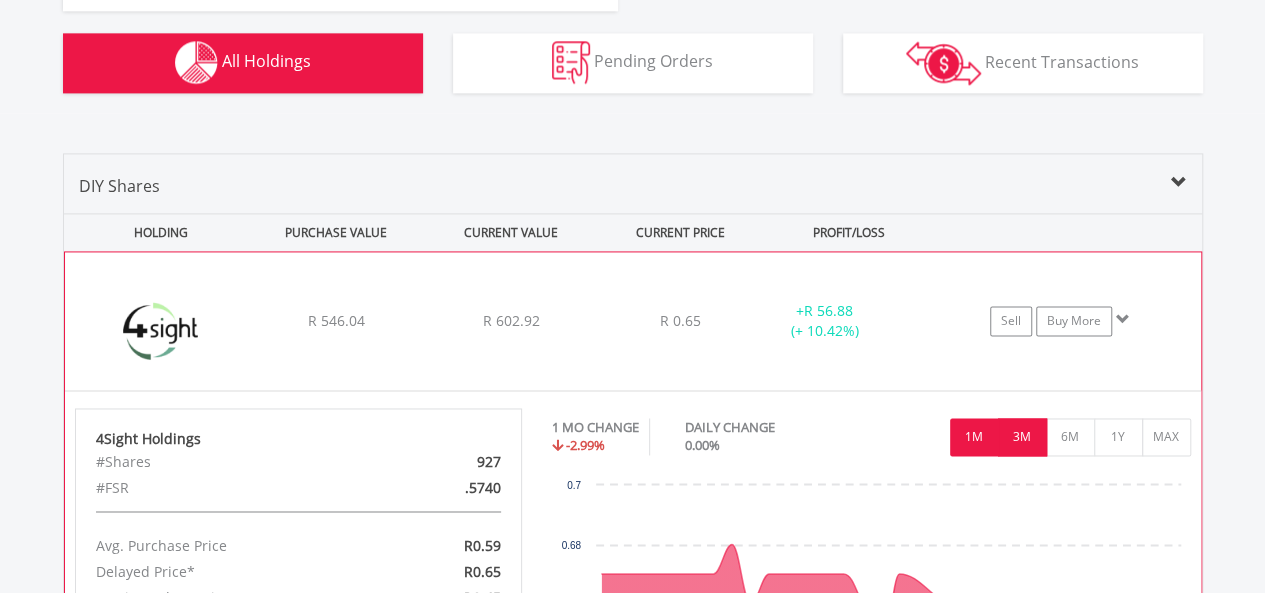 click on "3M" at bounding box center (1022, 437) 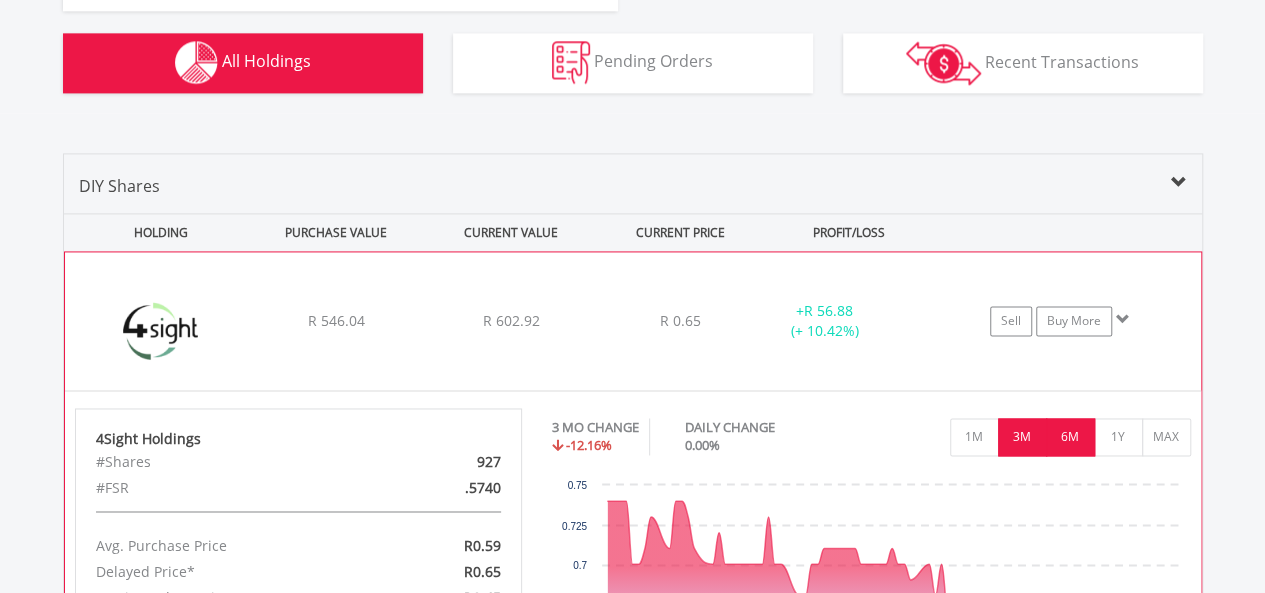 click on "6M" at bounding box center [1070, 437] 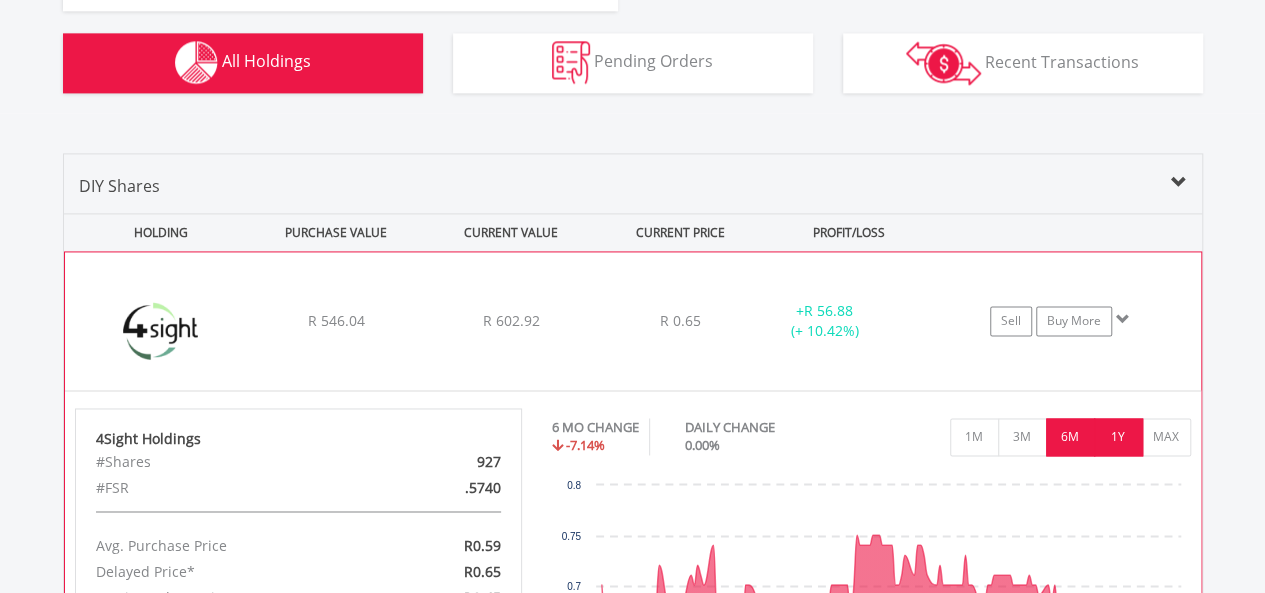 click on "1Y" at bounding box center [1118, 437] 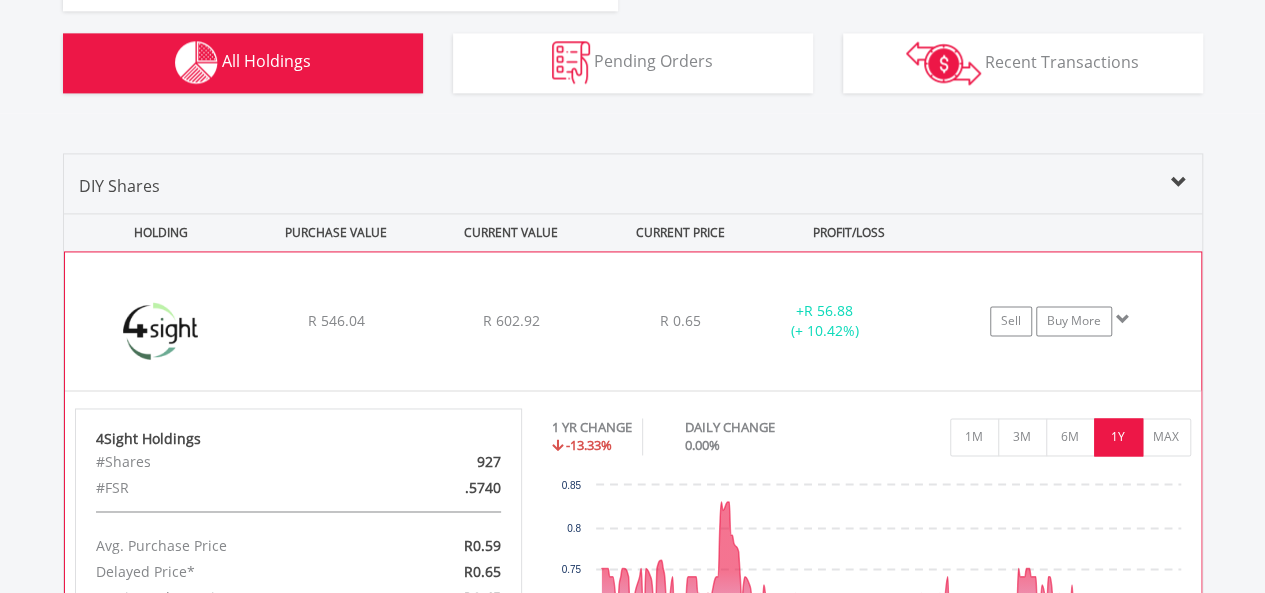 click on "Sell
Buy More" at bounding box center [1069, 321] 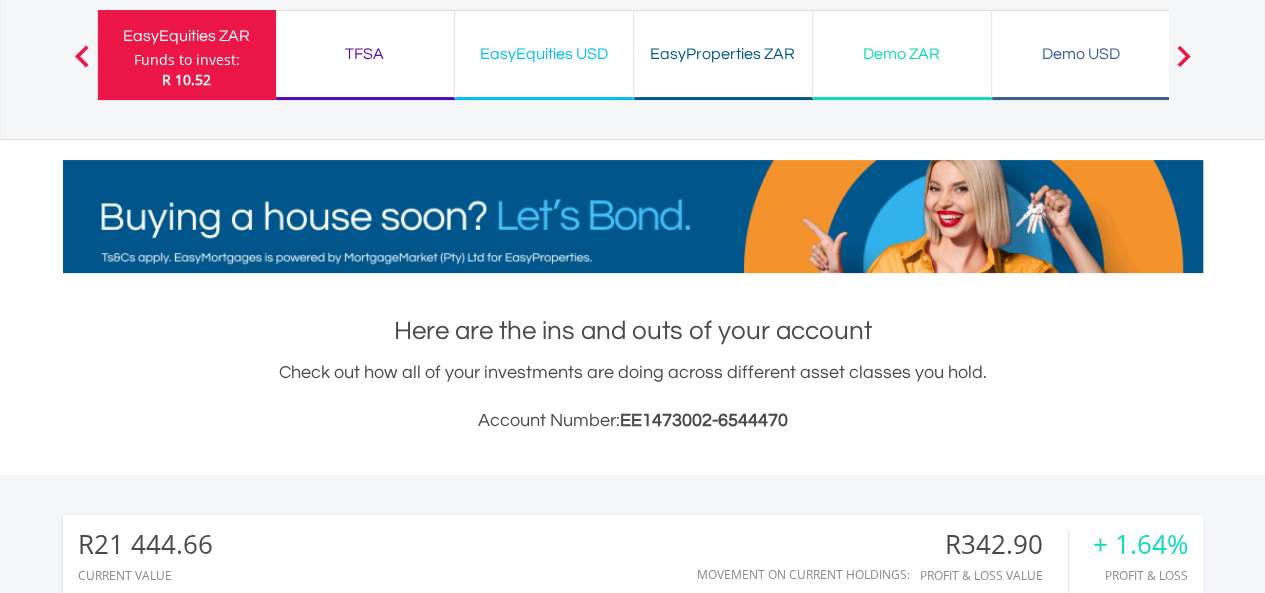 scroll, scrollTop: 109, scrollLeft: 0, axis: vertical 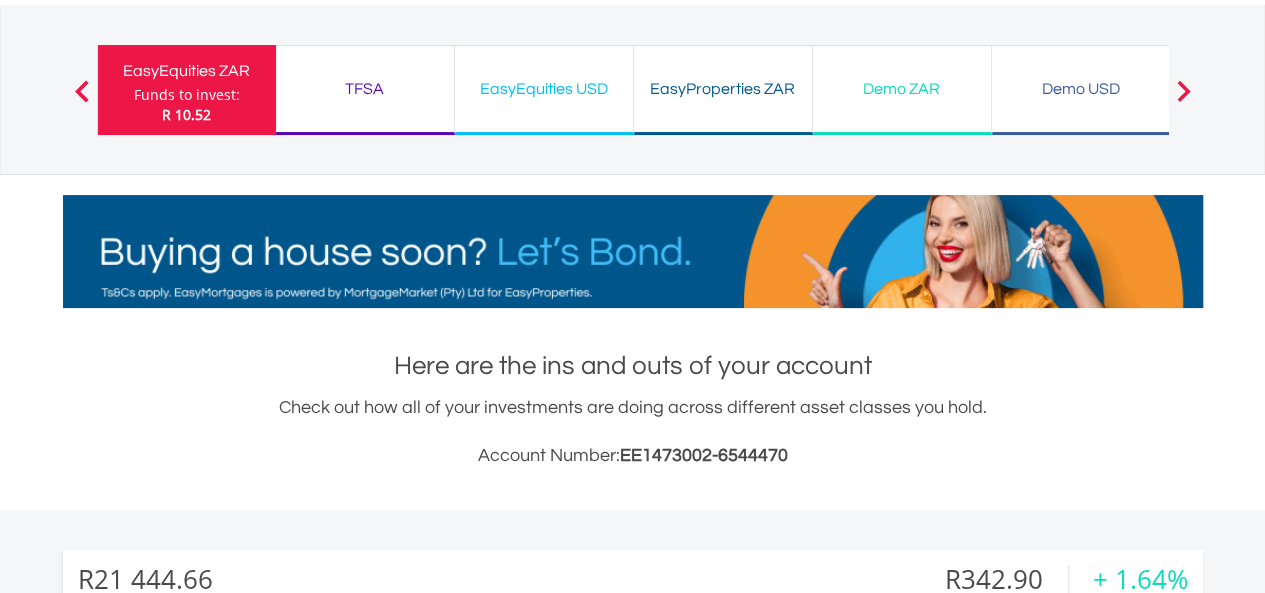 click on "TFSA" at bounding box center [365, 89] 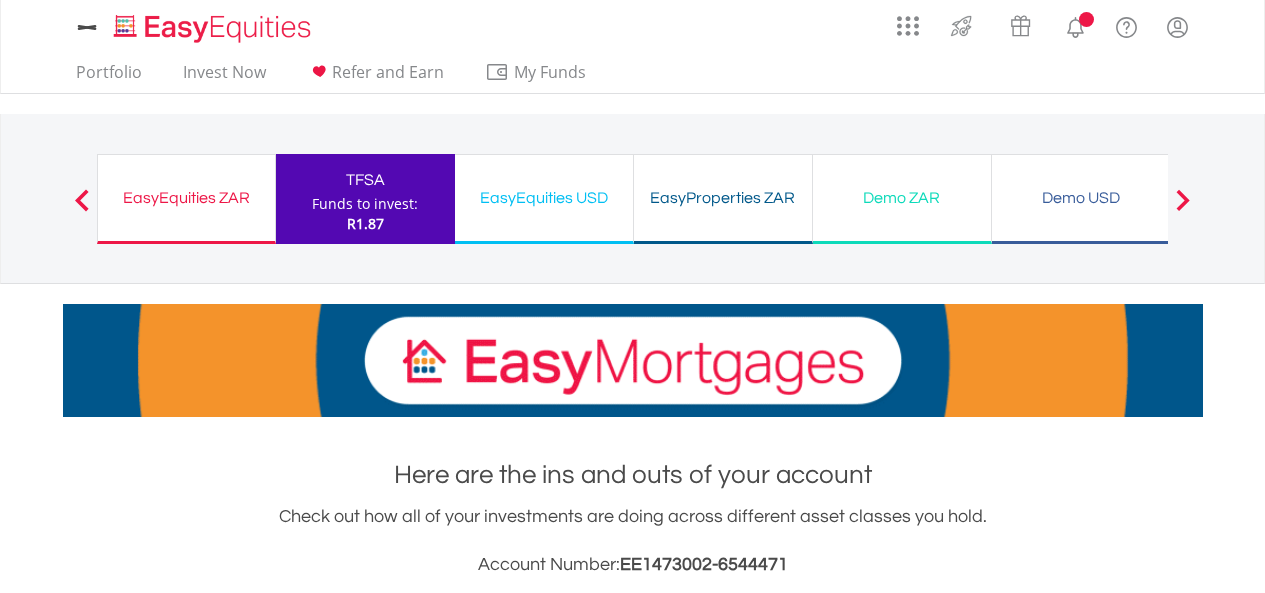 scroll, scrollTop: 0, scrollLeft: 0, axis: both 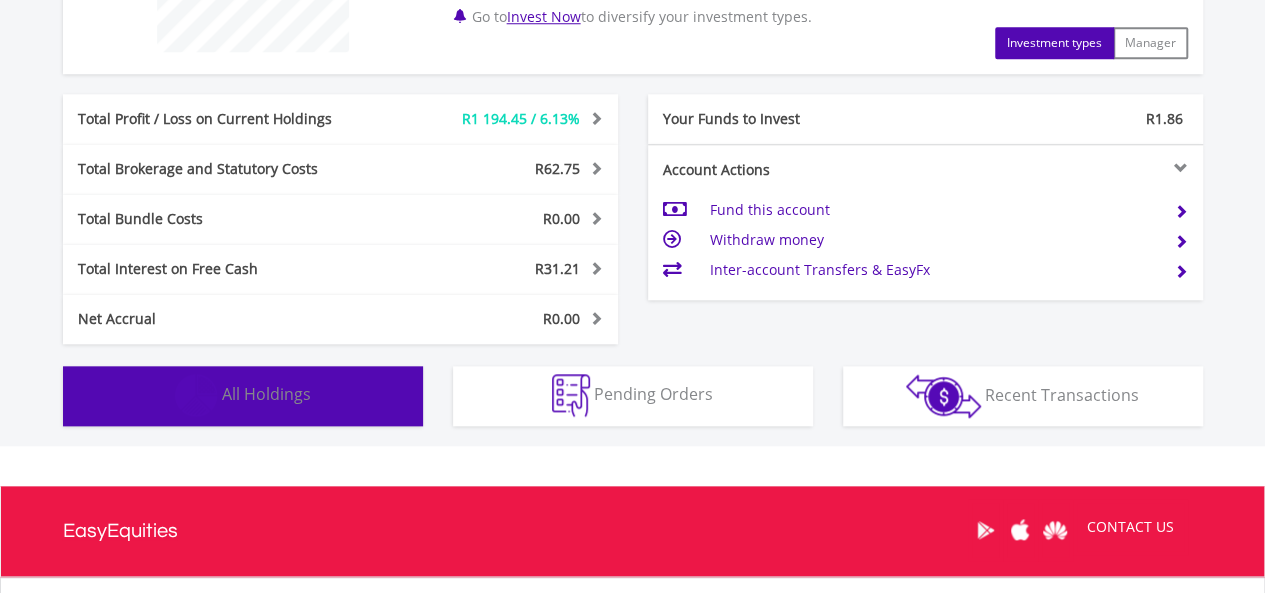 click on "Holdings
All Holdings" at bounding box center (243, 396) 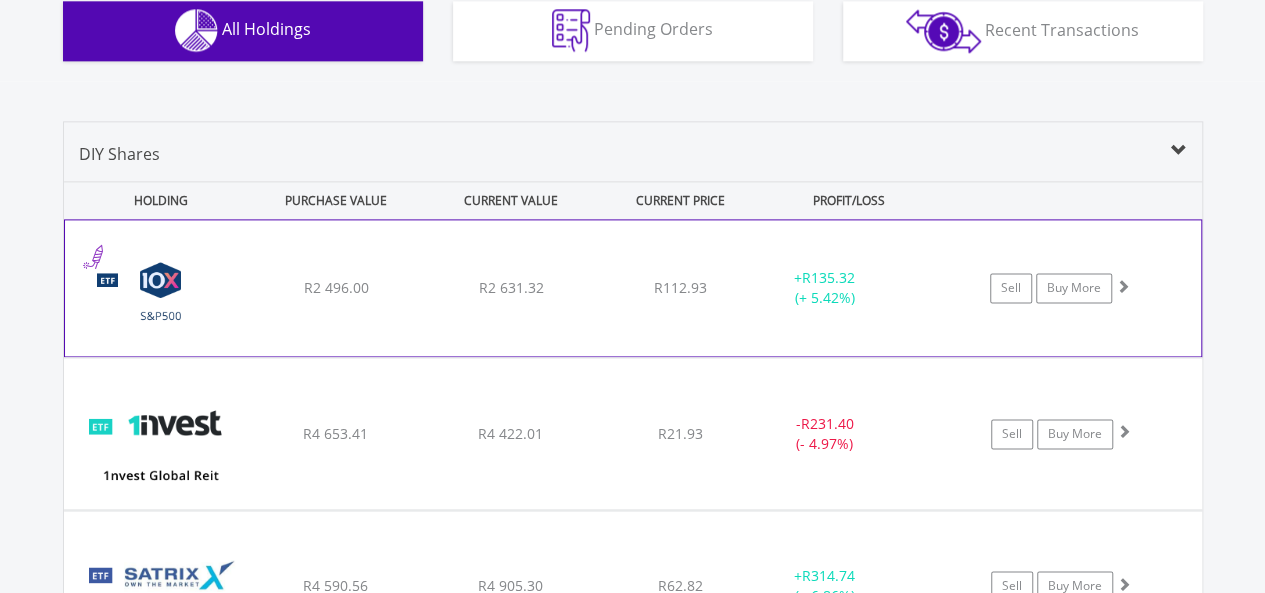 scroll, scrollTop: 1402, scrollLeft: 0, axis: vertical 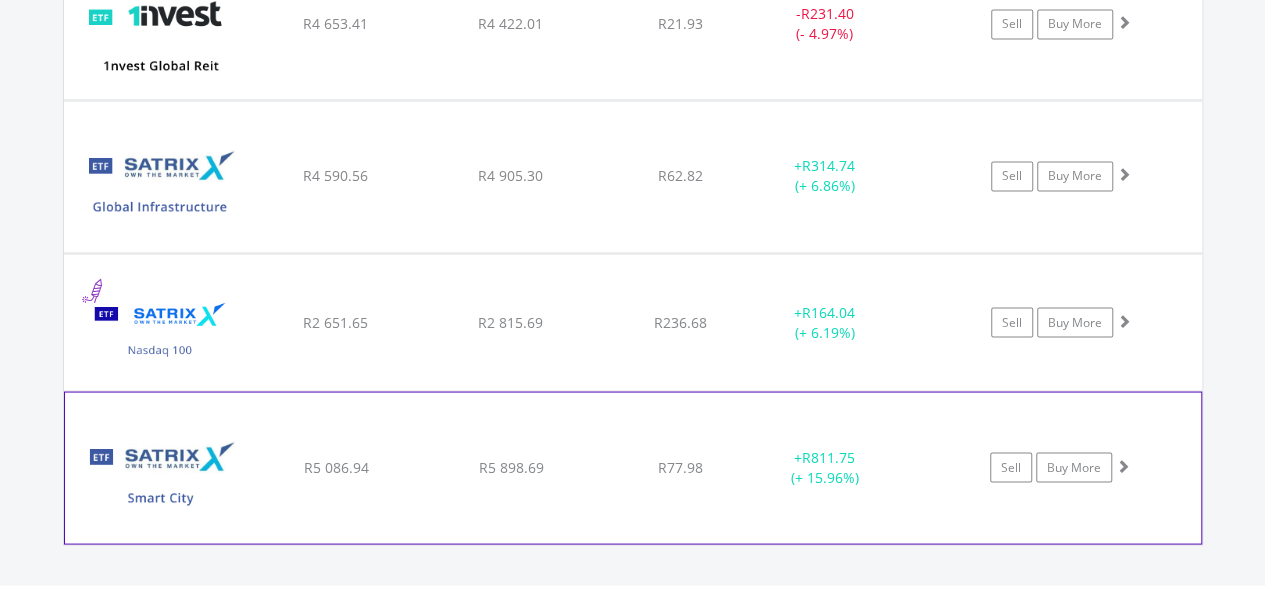click on "Satrix Smart City Infrastructure ETF
R5 086.94
R5 898.69
R77.98
+  R811.75 (+ 15.96%)
Sell
Buy More" at bounding box center [633, -122] 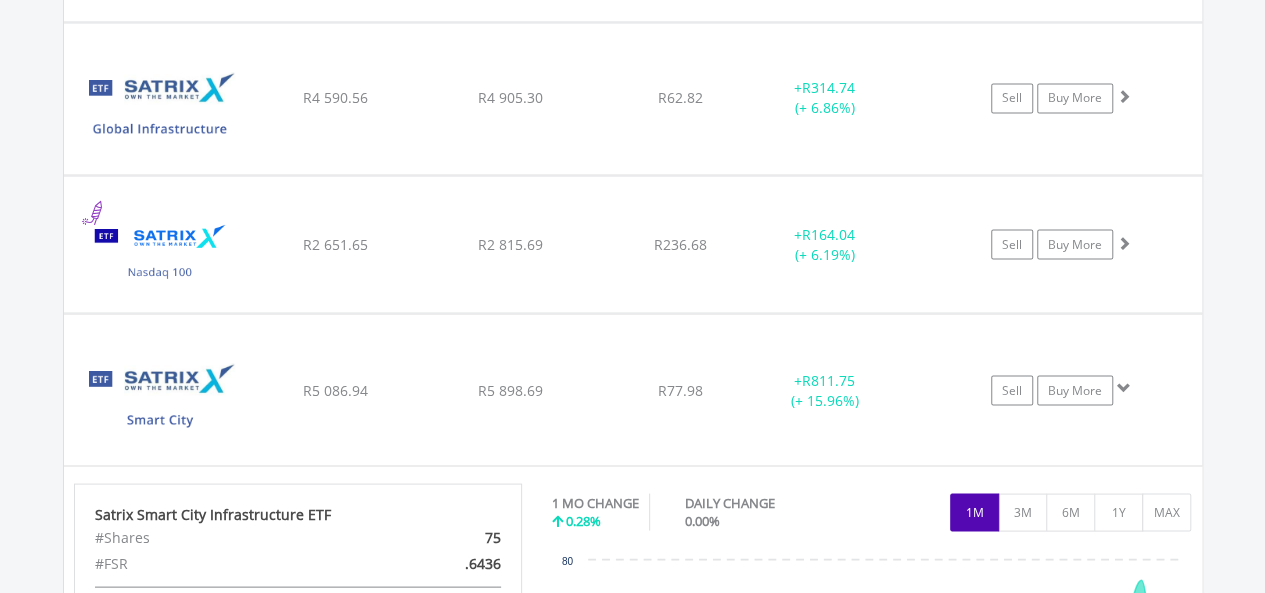 scroll, scrollTop: 1824, scrollLeft: 0, axis: vertical 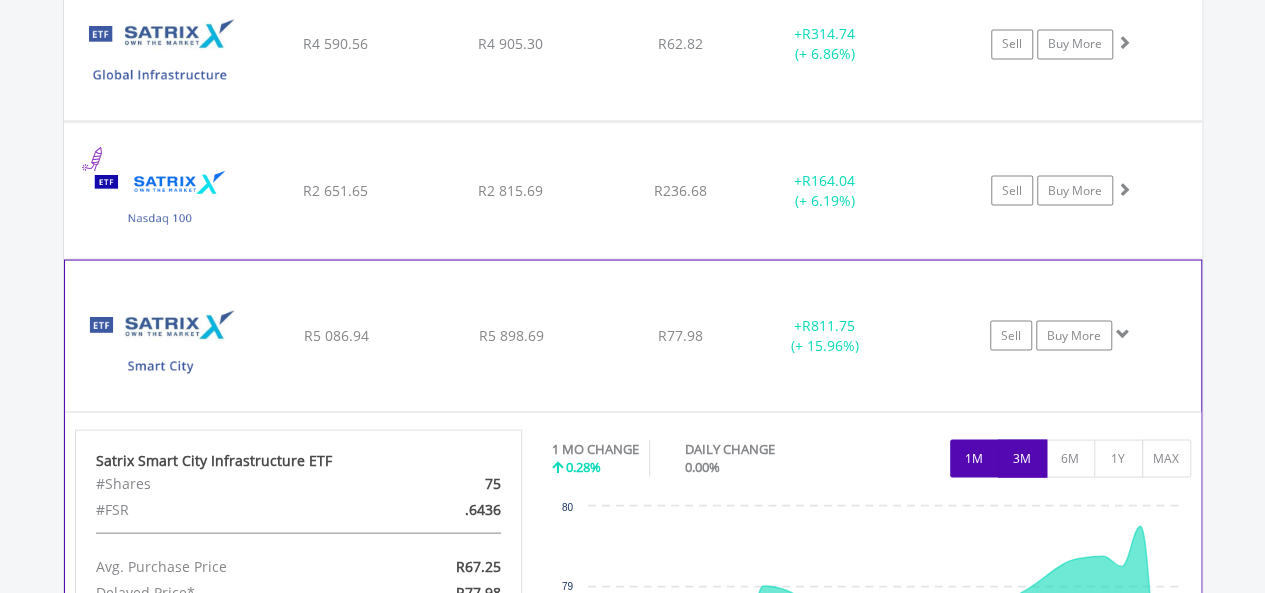 click on "3M" at bounding box center [1022, 458] 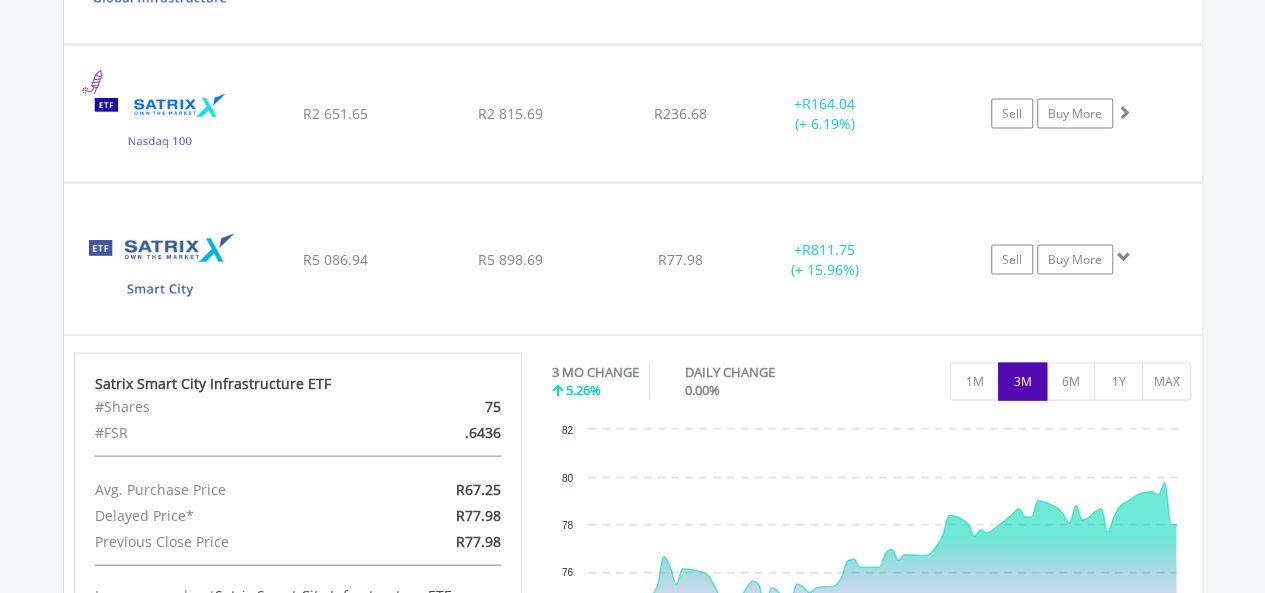 scroll, scrollTop: 1972, scrollLeft: 0, axis: vertical 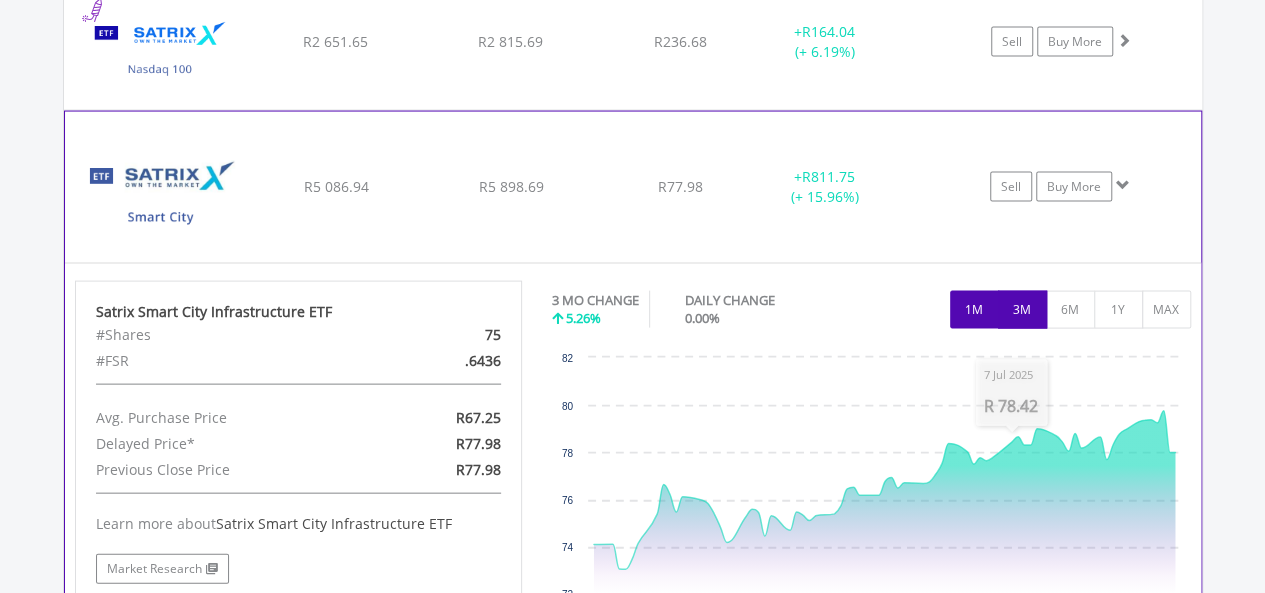 click on "1M" at bounding box center [974, 310] 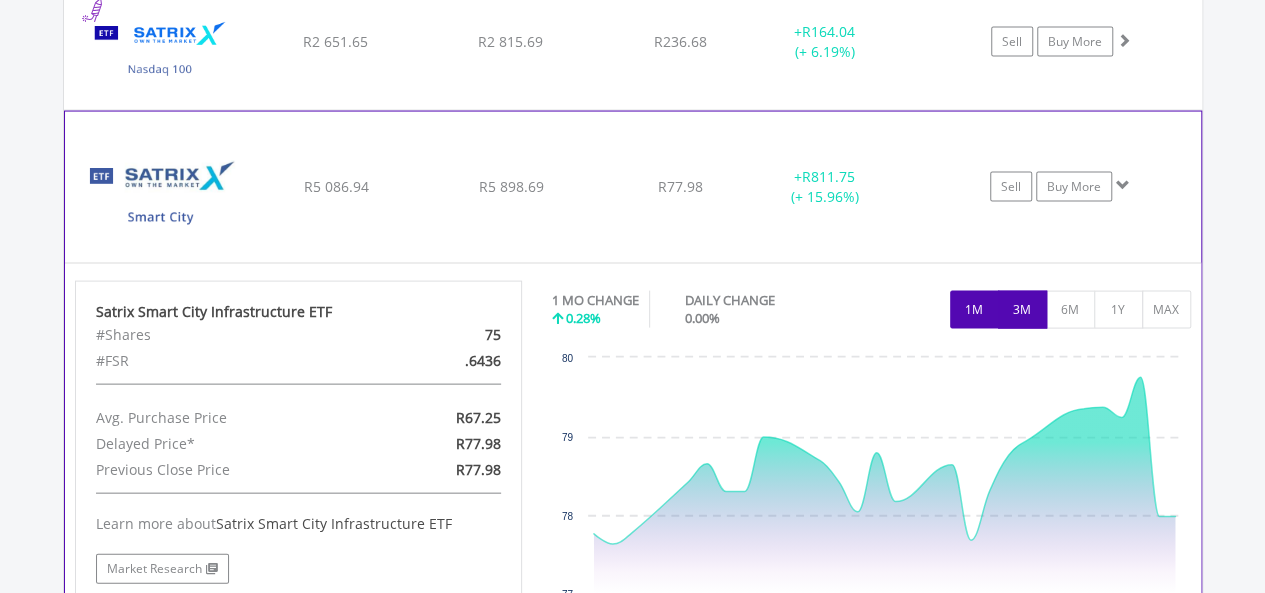 click on "3M" at bounding box center (1022, 310) 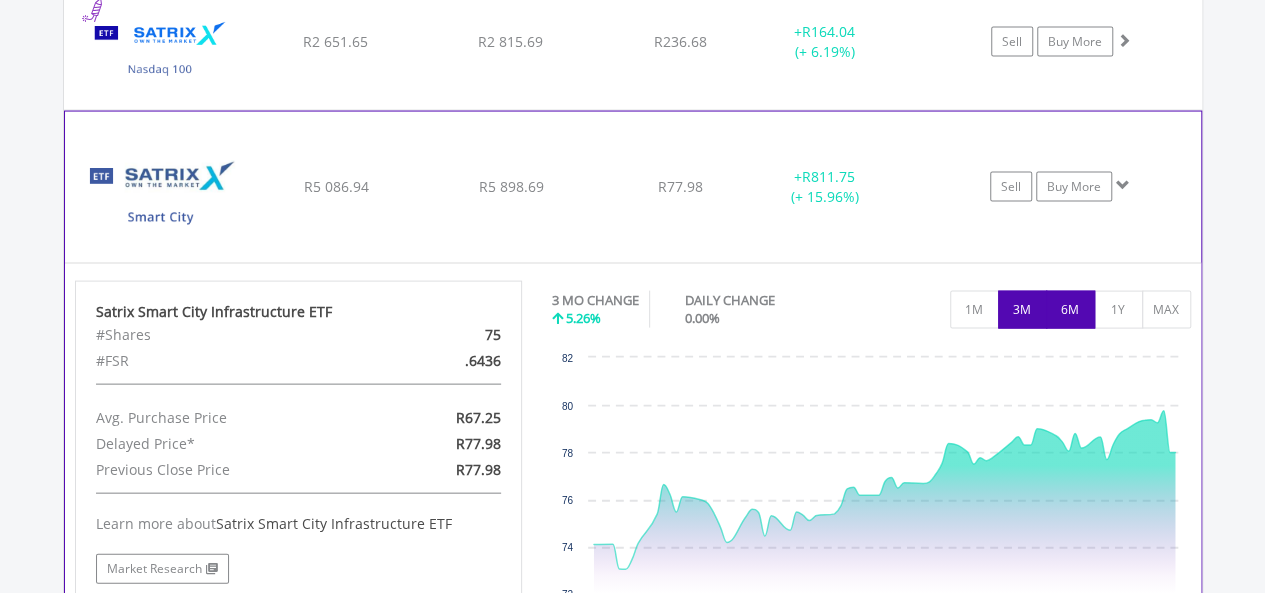 click on "6M" at bounding box center (1070, 310) 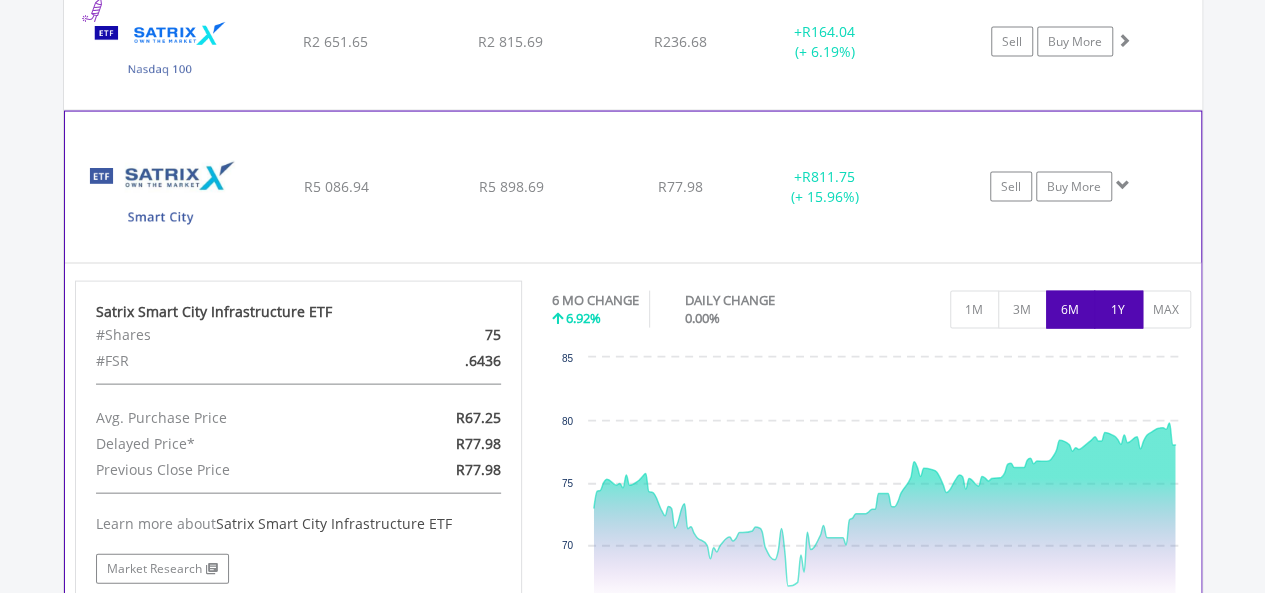click on "1Y" at bounding box center [1118, 310] 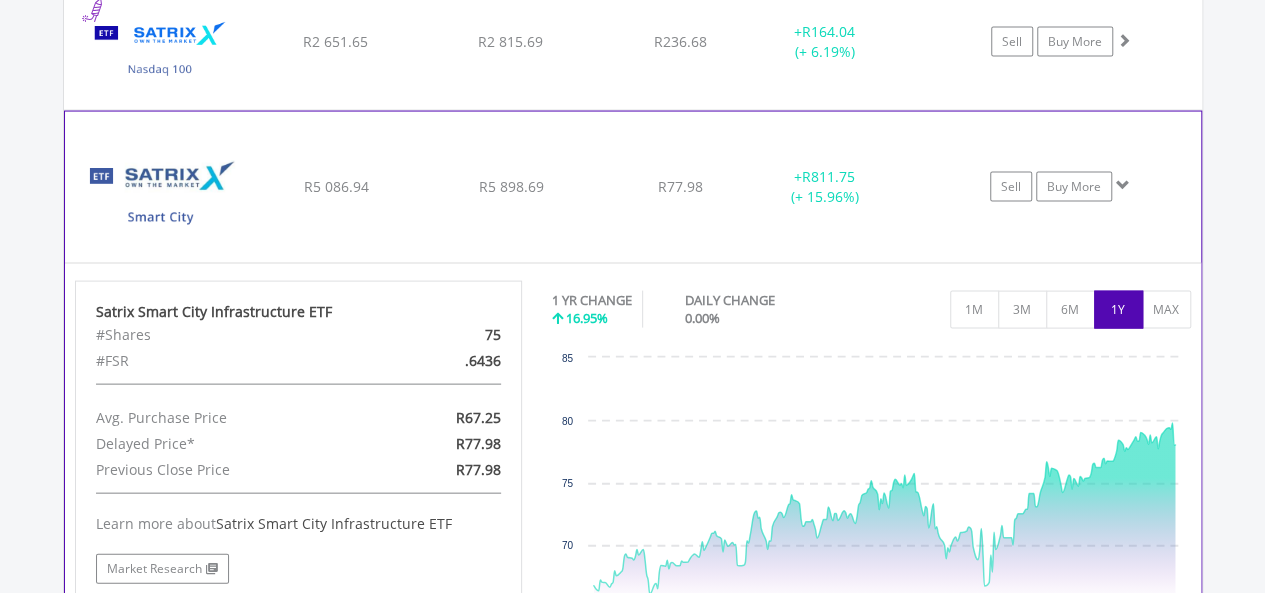 click on "﻿
Satrix Smart City Infrastructure ETF
R5 086.94
R5 898.69
R77.98
+  R811.75 (+ 15.96%)
Sell
Buy More" at bounding box center (633, -402) 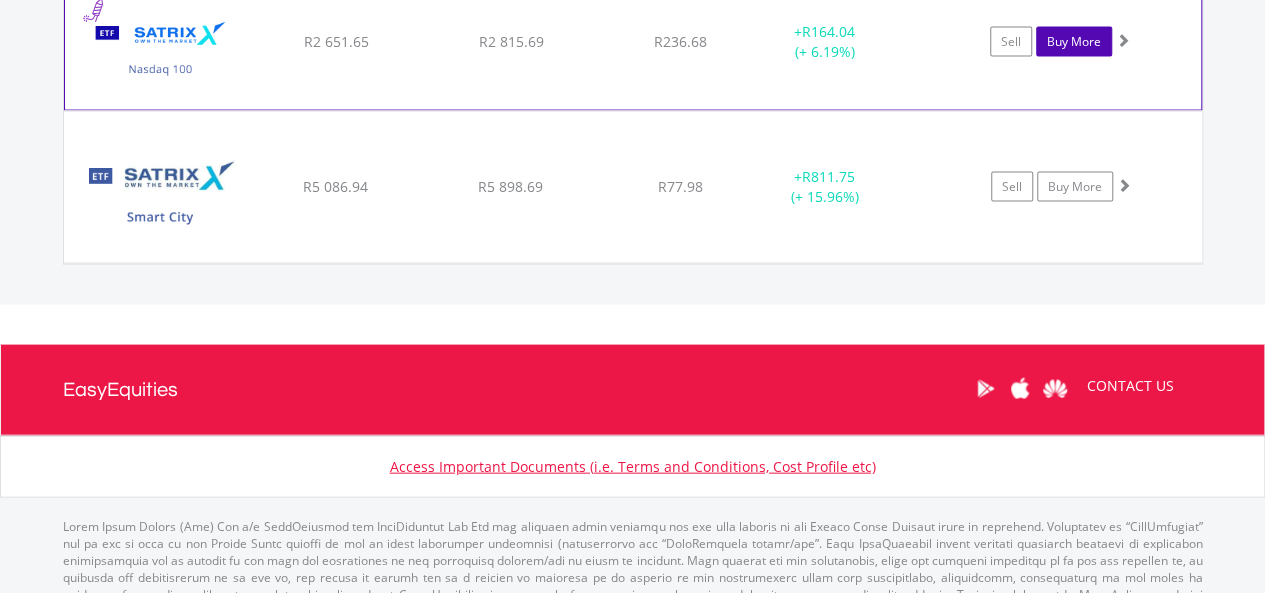 click on "Buy More" at bounding box center [1074, 42] 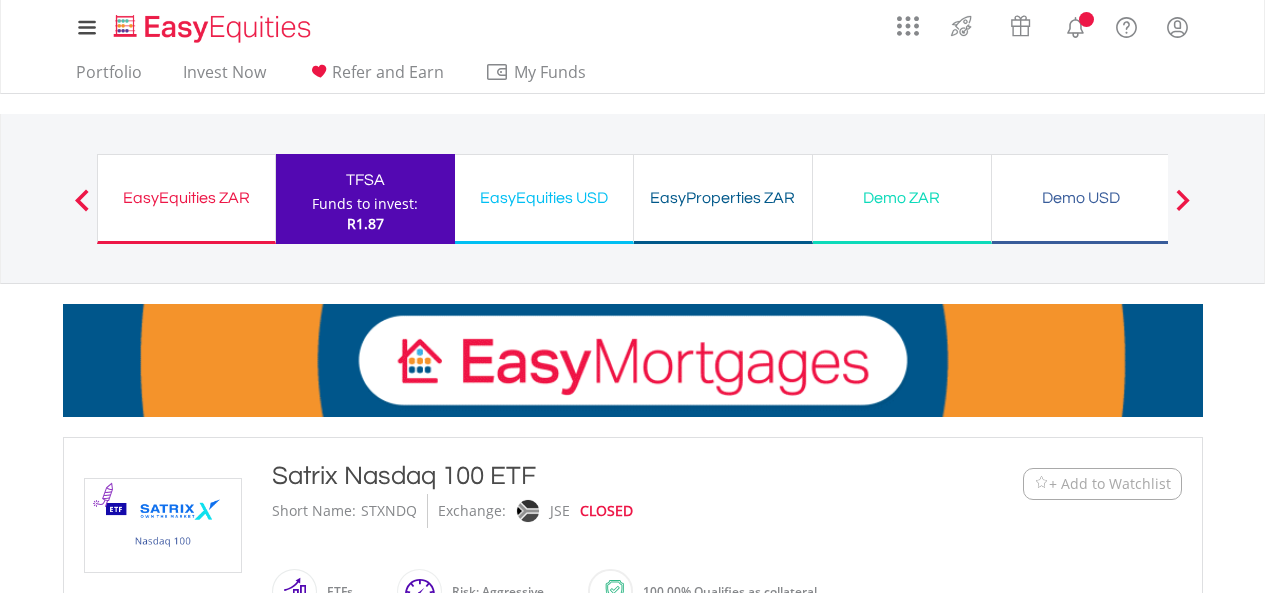 scroll, scrollTop: 0, scrollLeft: 0, axis: both 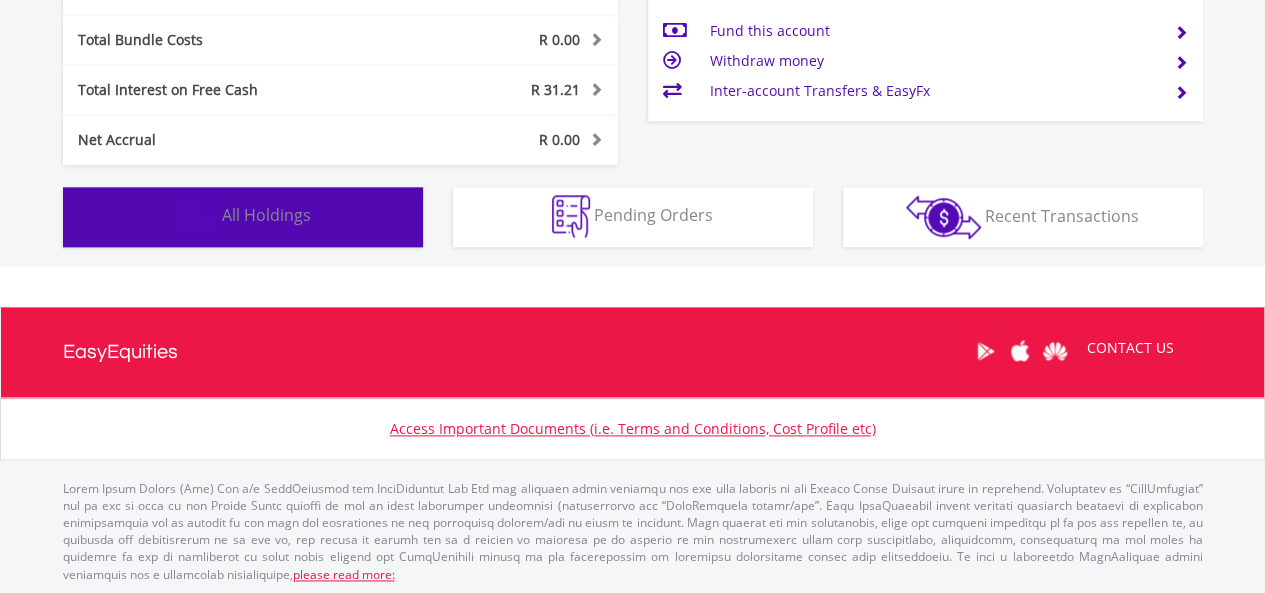 click on "Holdings
All Holdings" at bounding box center [243, 217] 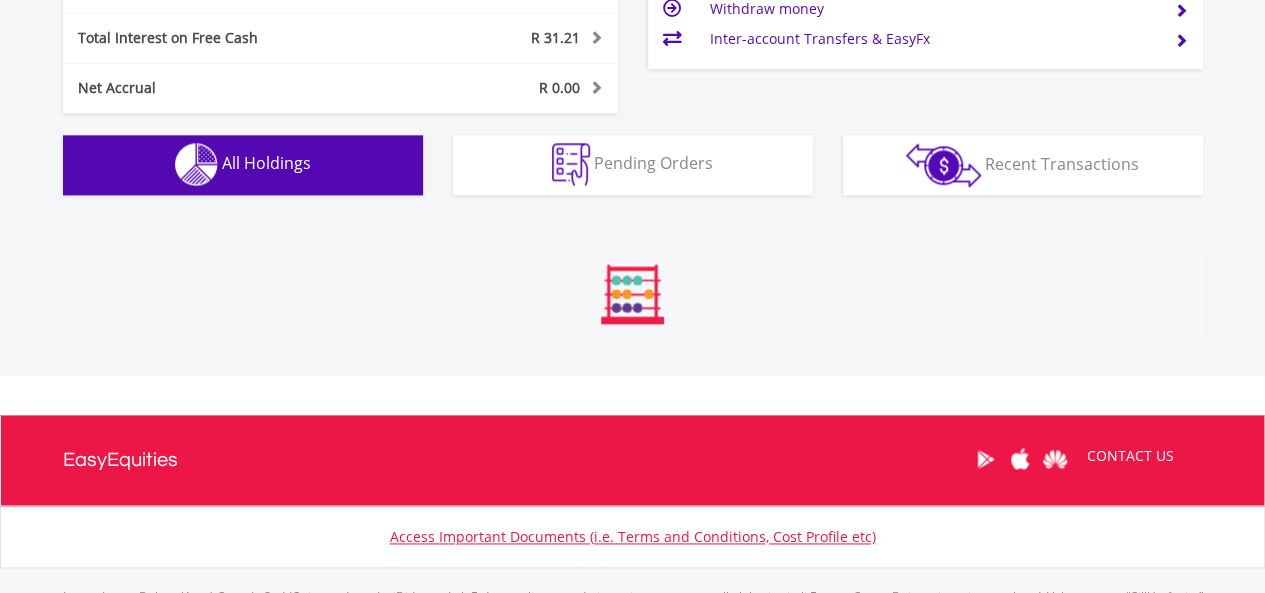 scroll, scrollTop: 1402, scrollLeft: 0, axis: vertical 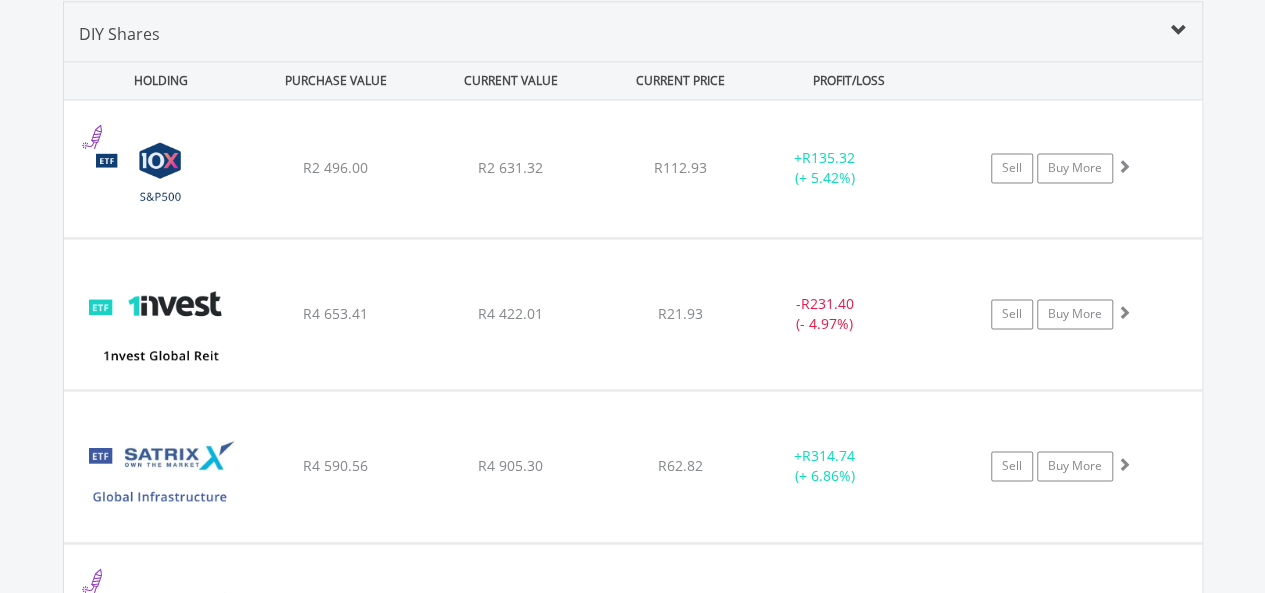 click on "Value View
Share View
DIY Shares
HOLDING
PURCHASE VALUE
CURRENT VALUE
CURRENT PRICE
PROFIT/LOSS
﻿
10X S&P 500 Exchange Traded Fund
R2 496.00
R2 631.32
R112.93
+  R135.32 (+ 5.42%)
Sell
Buy More" at bounding box center (633, 418) 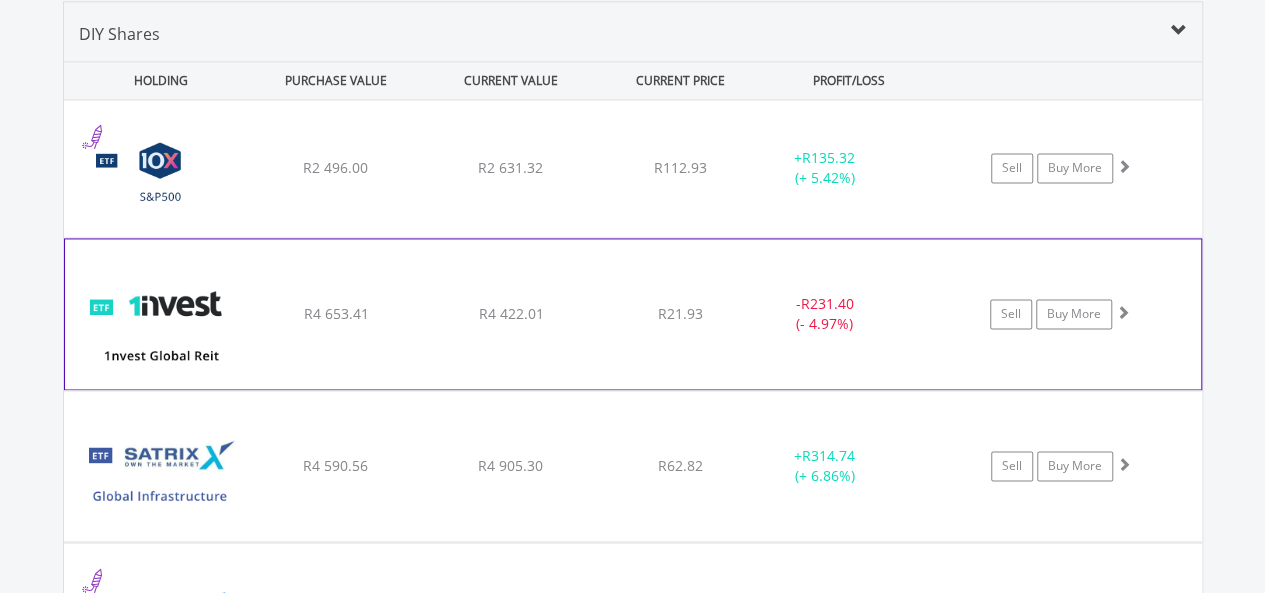 click on "﻿
1nvest Global REIT Index Feeder ETF
R4 653.41
R4 422.01
R21.93
-  R231.40 (- 4.97%)
Sell
Buy More" at bounding box center (633, 168) 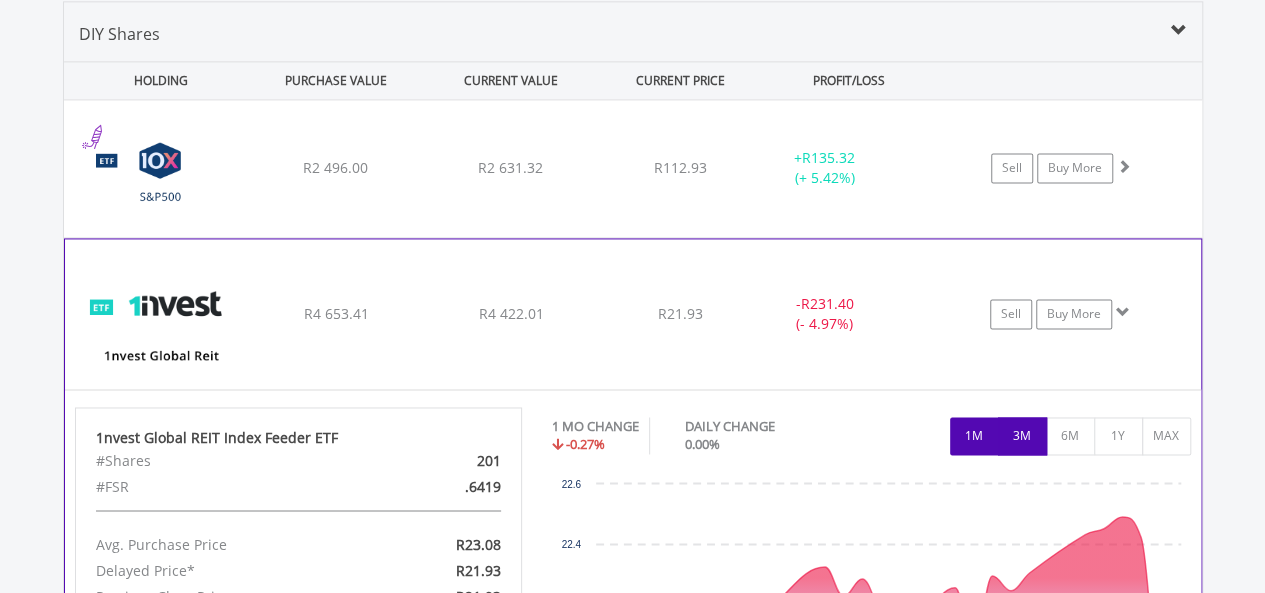 click on "3M" at bounding box center [1022, 436] 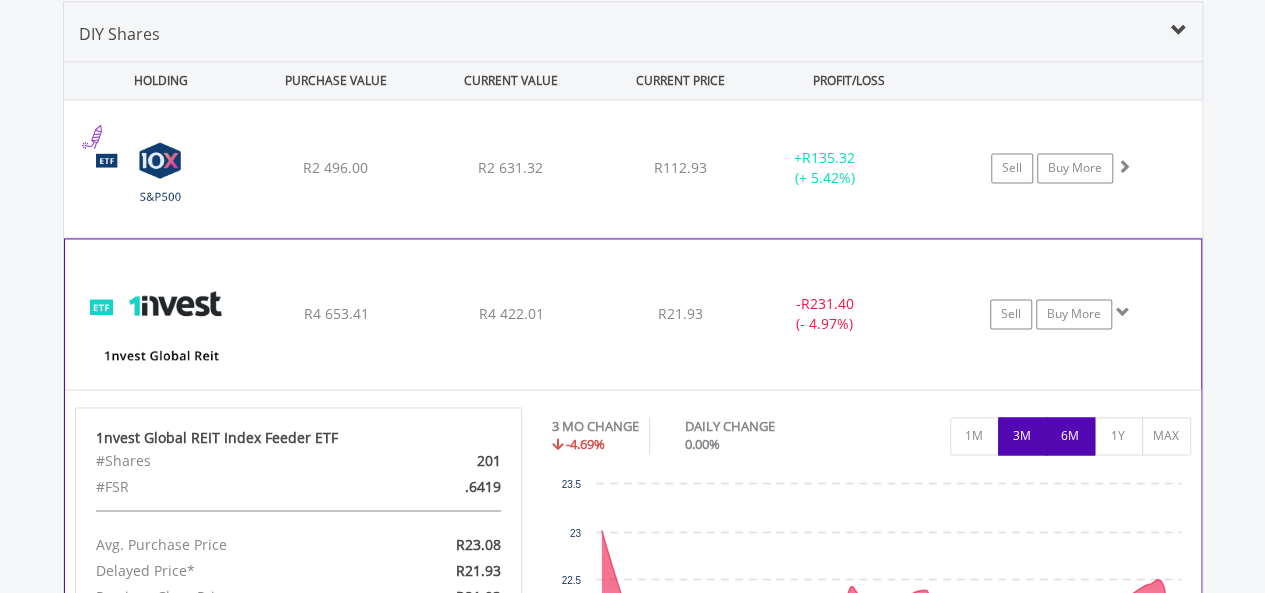 click on "6M" at bounding box center (1070, 436) 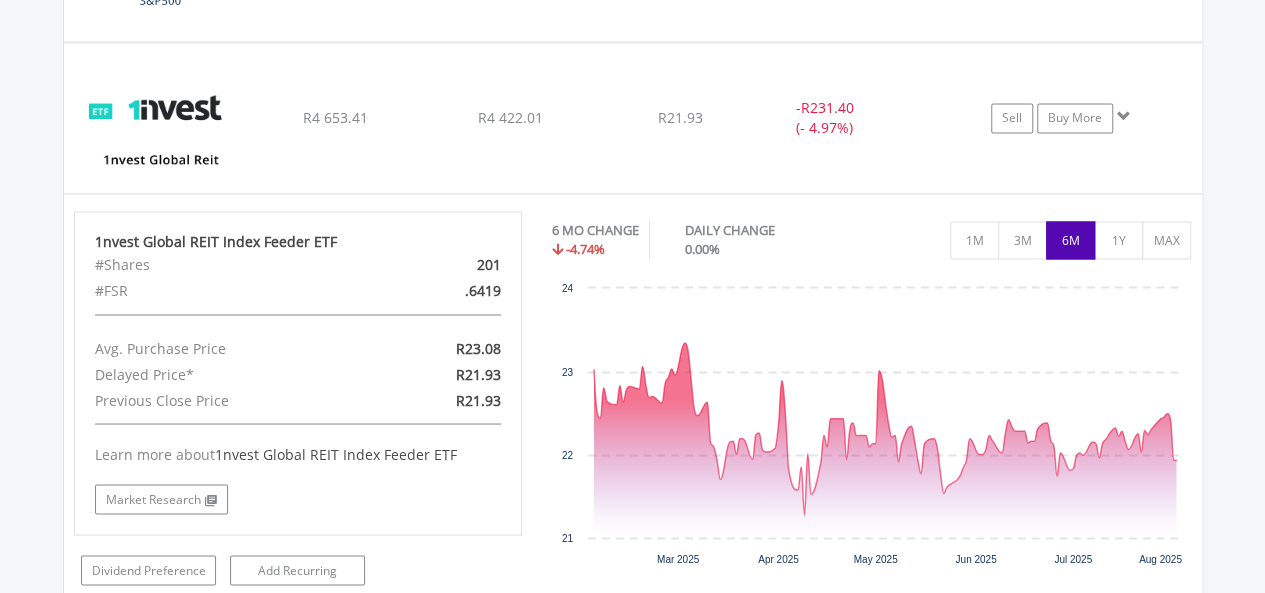 scroll, scrollTop: 1608, scrollLeft: 0, axis: vertical 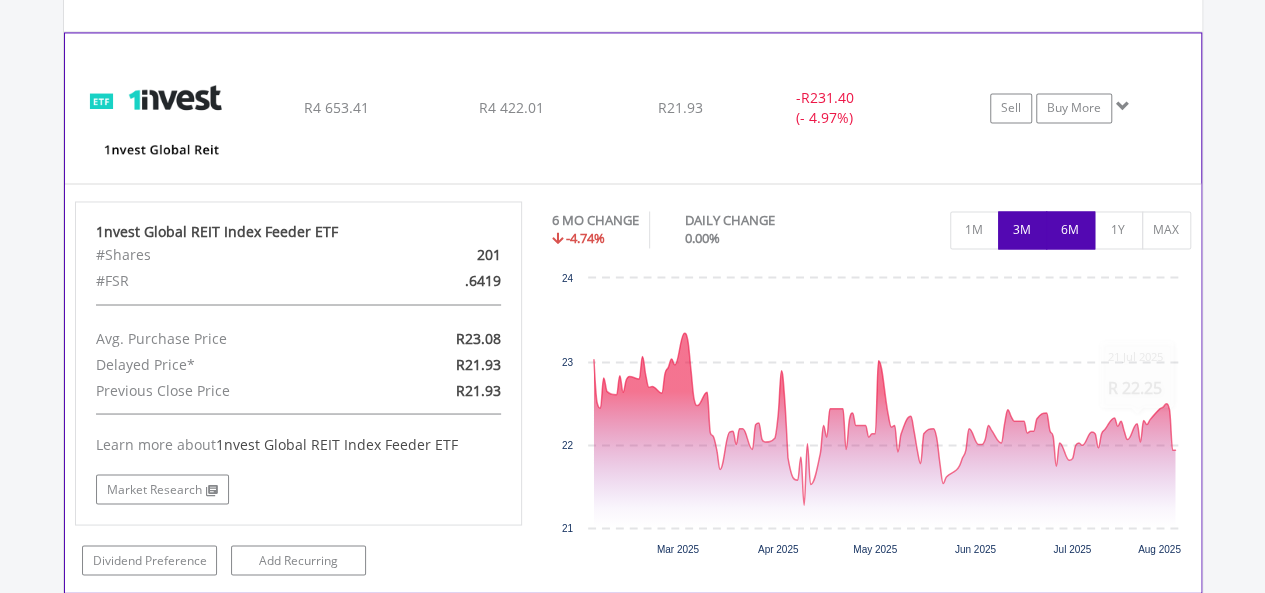 click on "3M" at bounding box center [1022, 230] 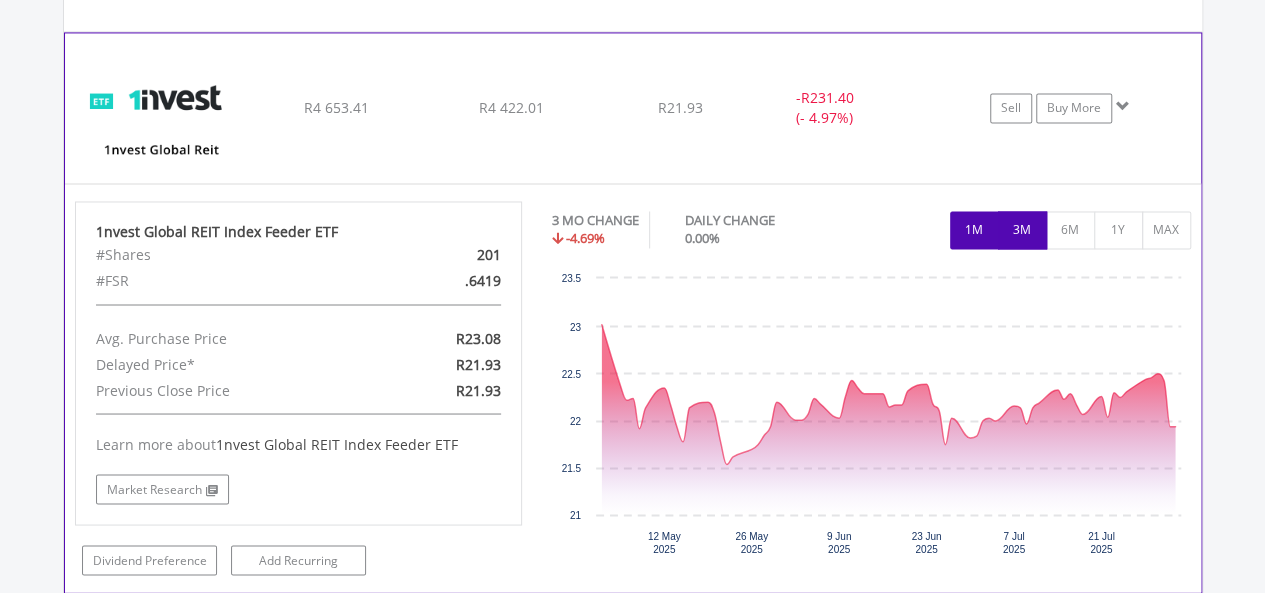 click on "1M" at bounding box center [974, 230] 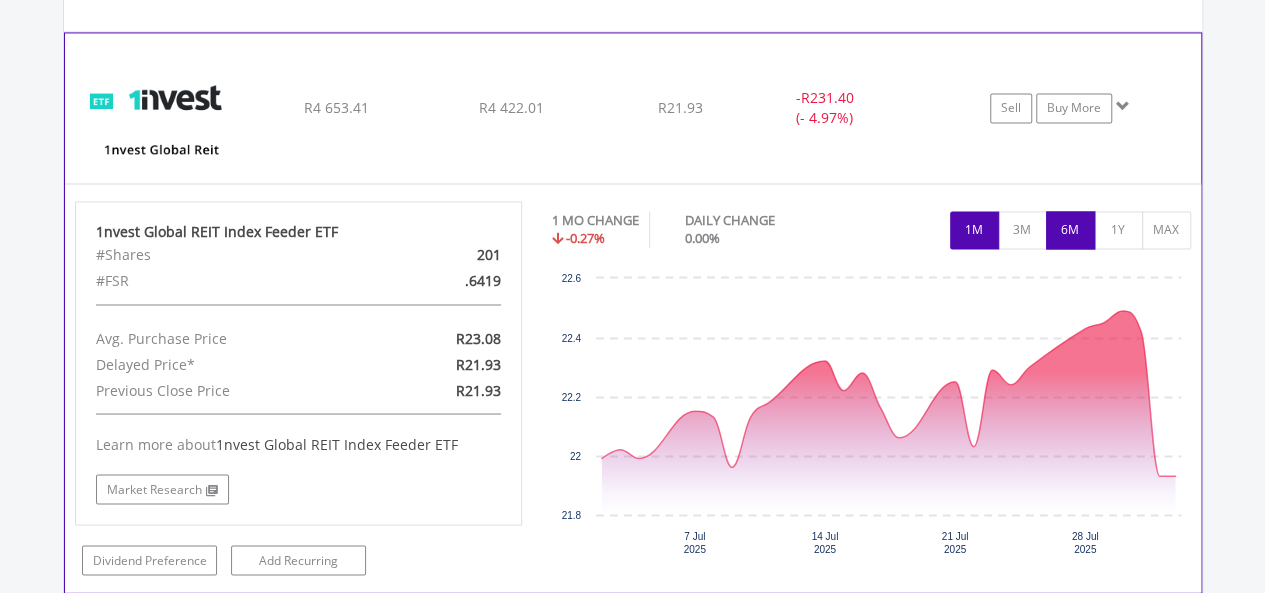 click on "6M" at bounding box center [1070, 230] 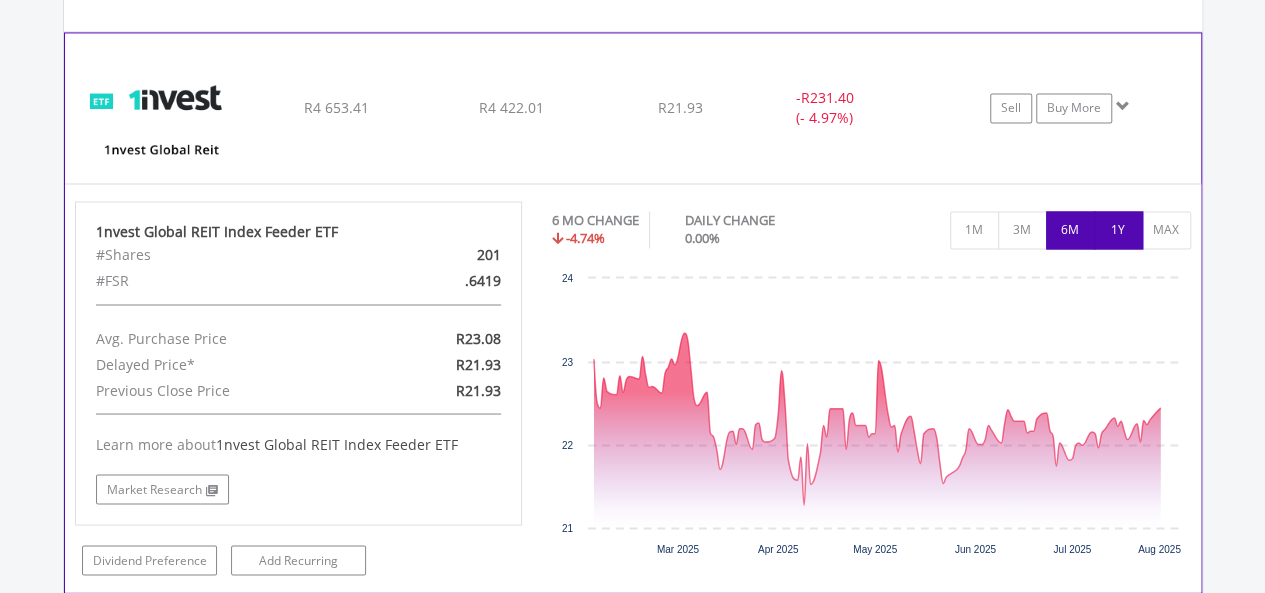 click on "1Y" at bounding box center [1118, 230] 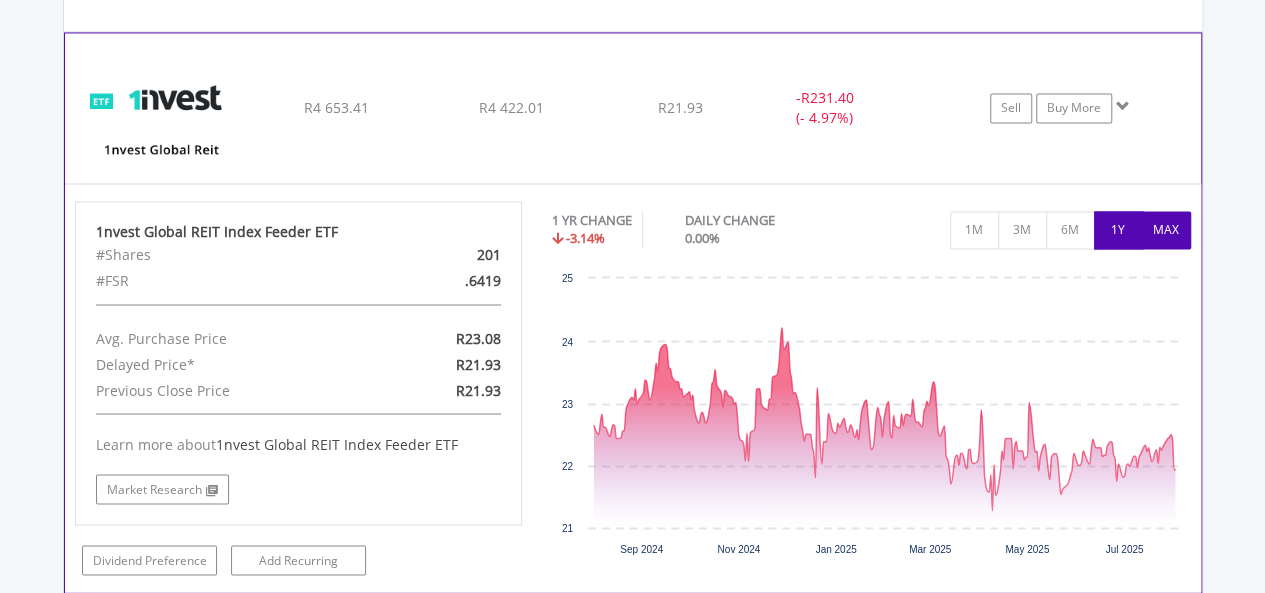 click on "MAX" at bounding box center (1166, 230) 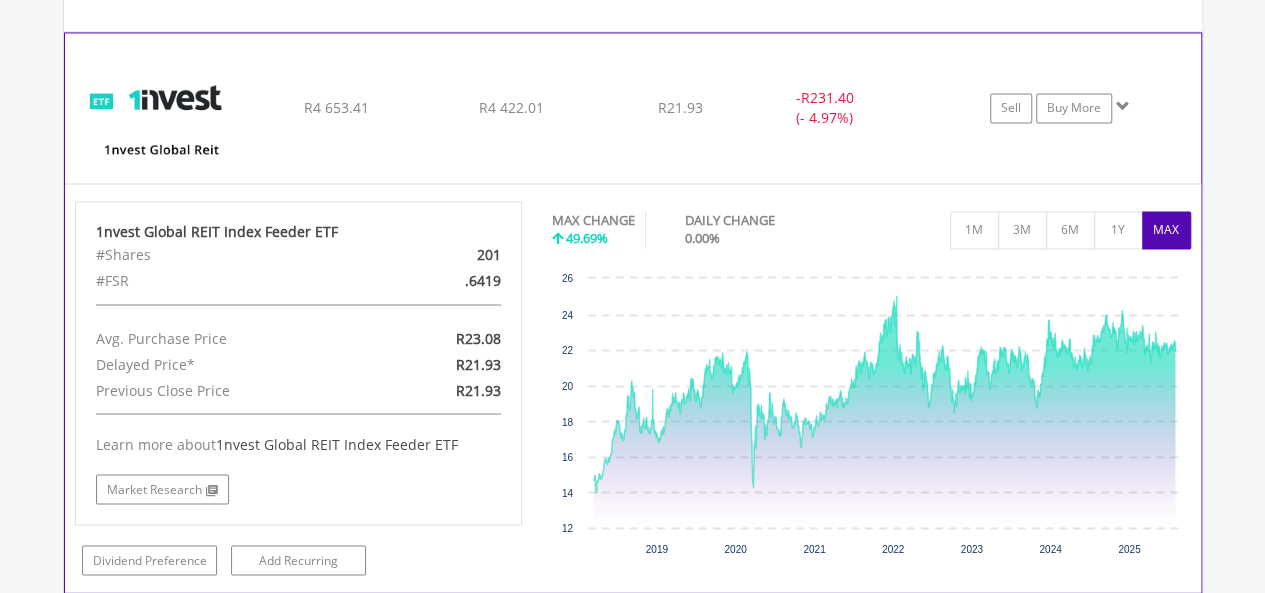 click on "Sell
Buy More" at bounding box center (1071, -38) 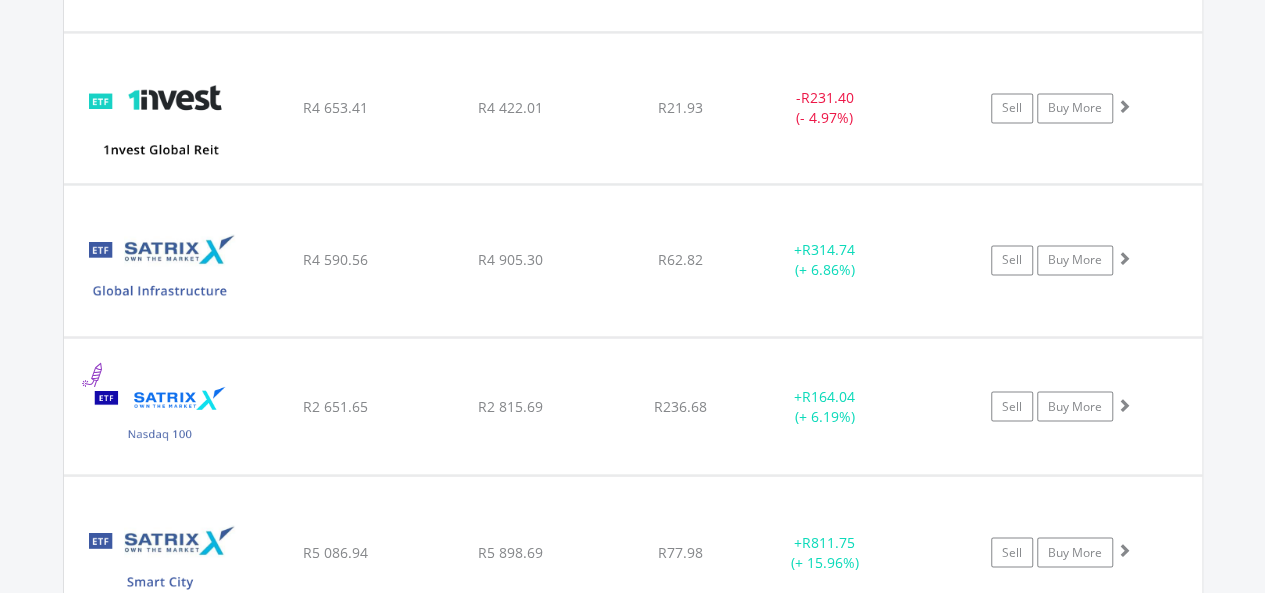 scroll, scrollTop: 1568, scrollLeft: 0, axis: vertical 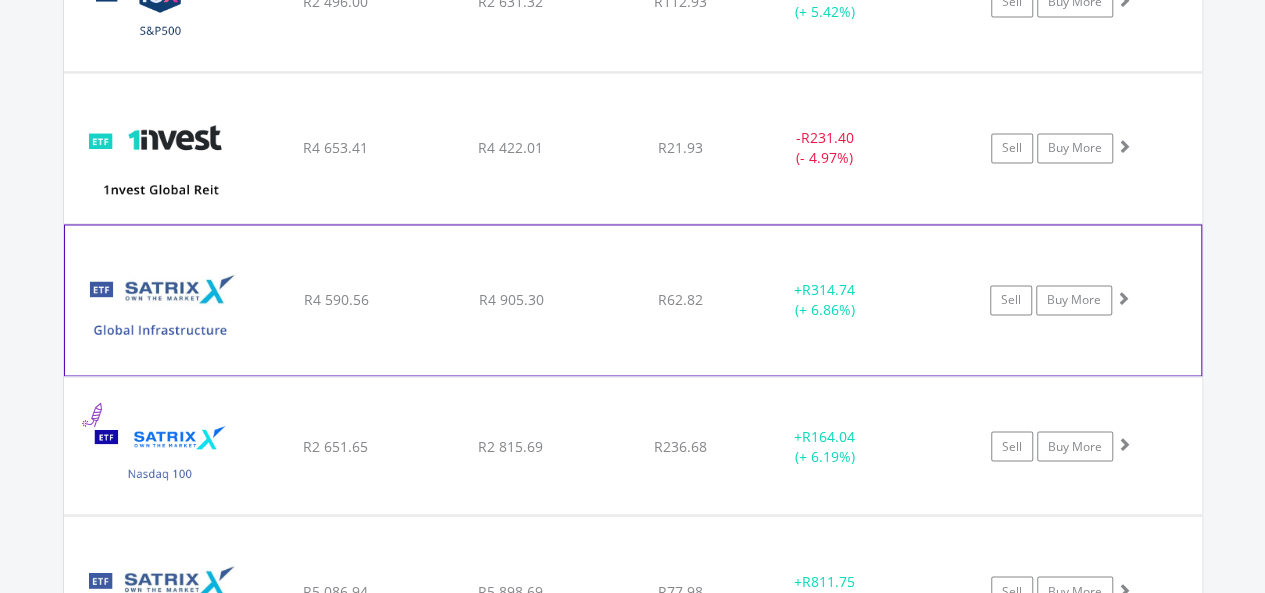 click on "Sell
Buy More" at bounding box center [1071, 2] 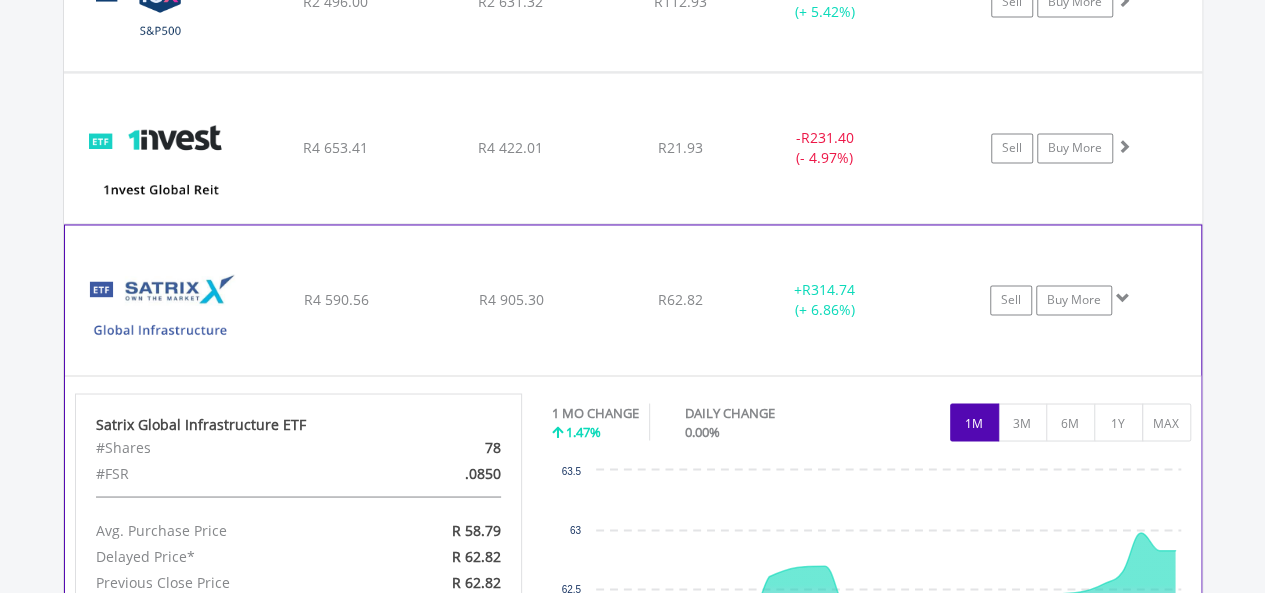 click on "Sell
Buy More" at bounding box center [1071, 2] 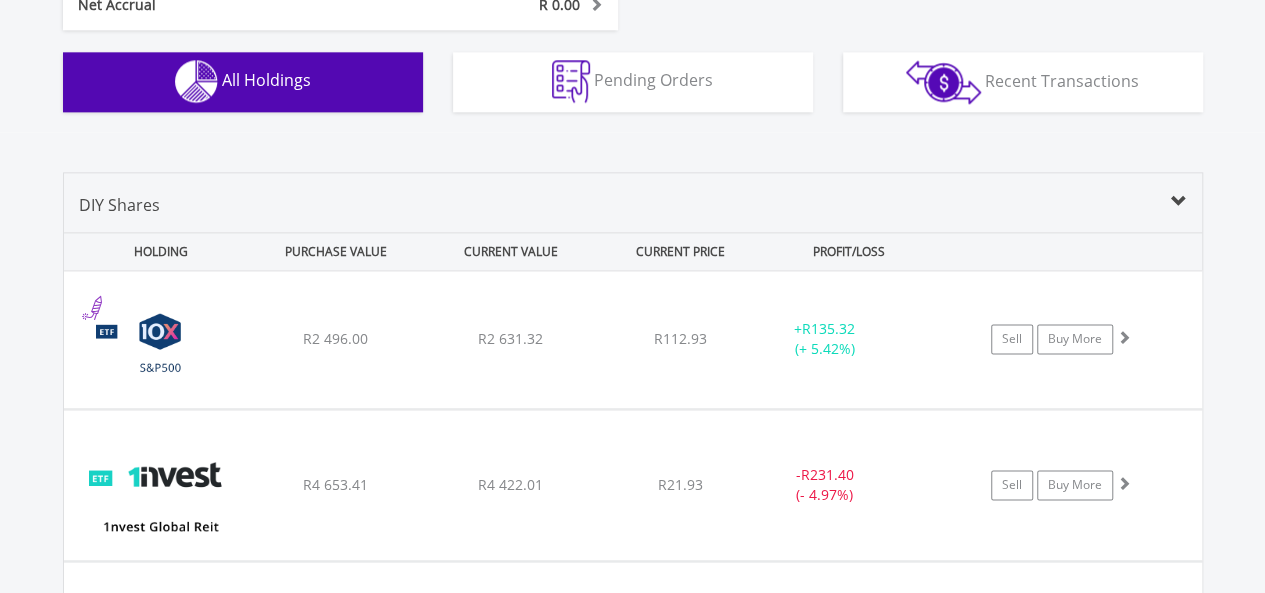 scroll, scrollTop: 1228, scrollLeft: 0, axis: vertical 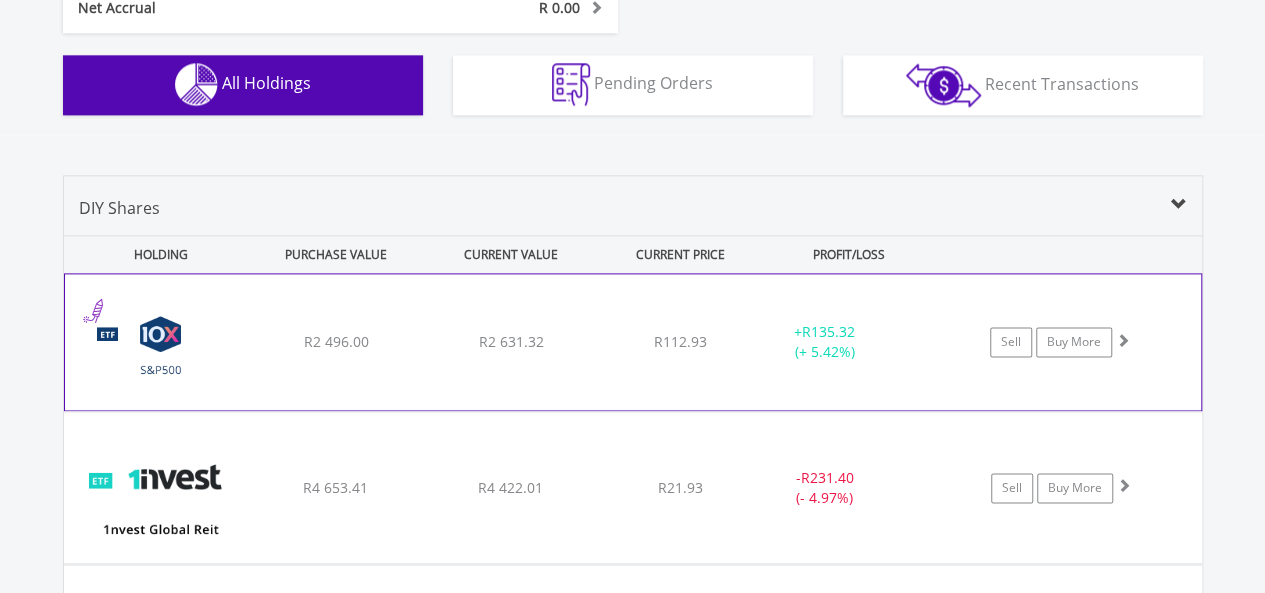 click on "﻿
10X S&P 500 Exchange Traded Fund
R2 496.00
R2 631.32
R112.93
+  R135.32 (+ 5.42%)
Sell
Buy More" at bounding box center [633, 342] 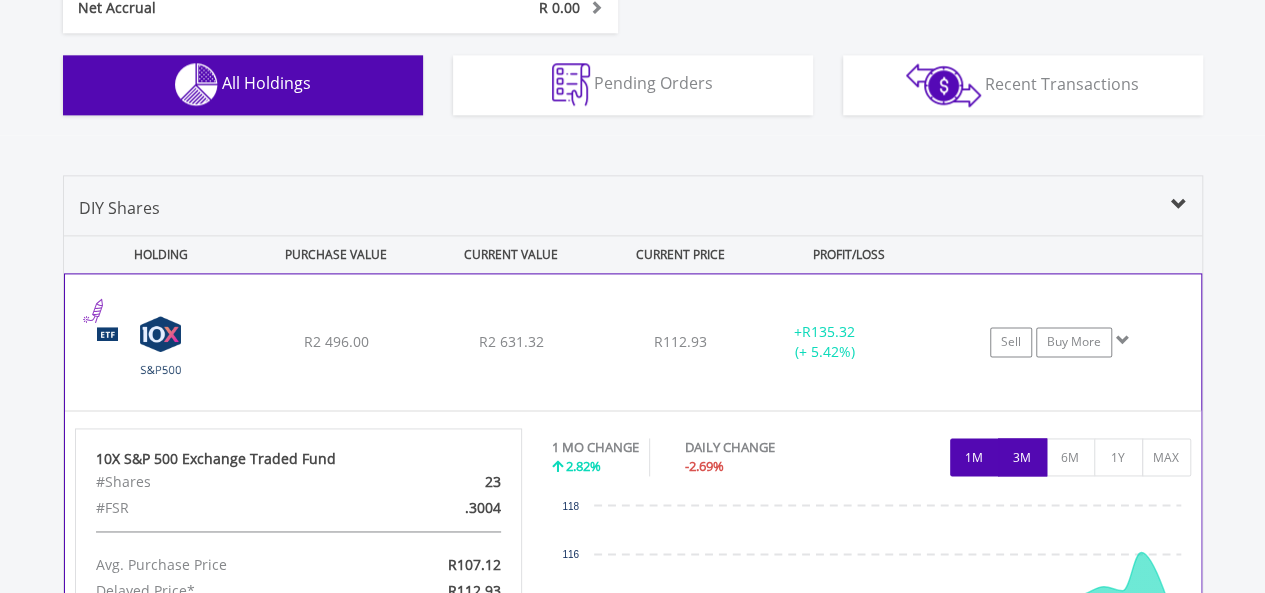click on "3M" at bounding box center (1022, 457) 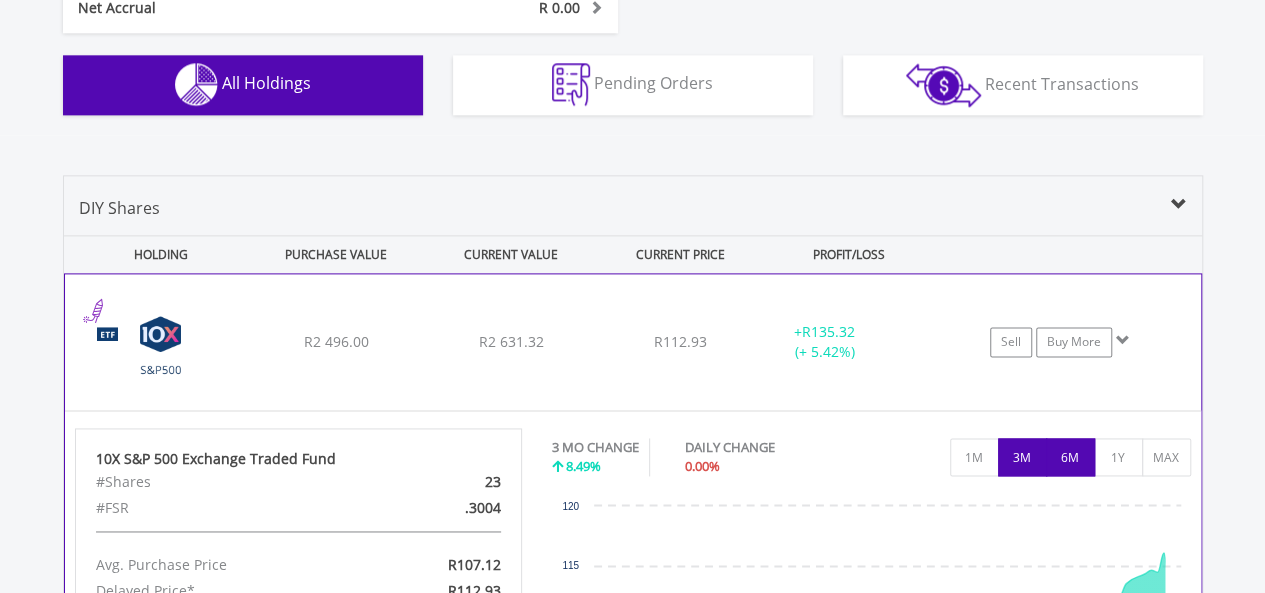 click on "6M" at bounding box center (1070, 457) 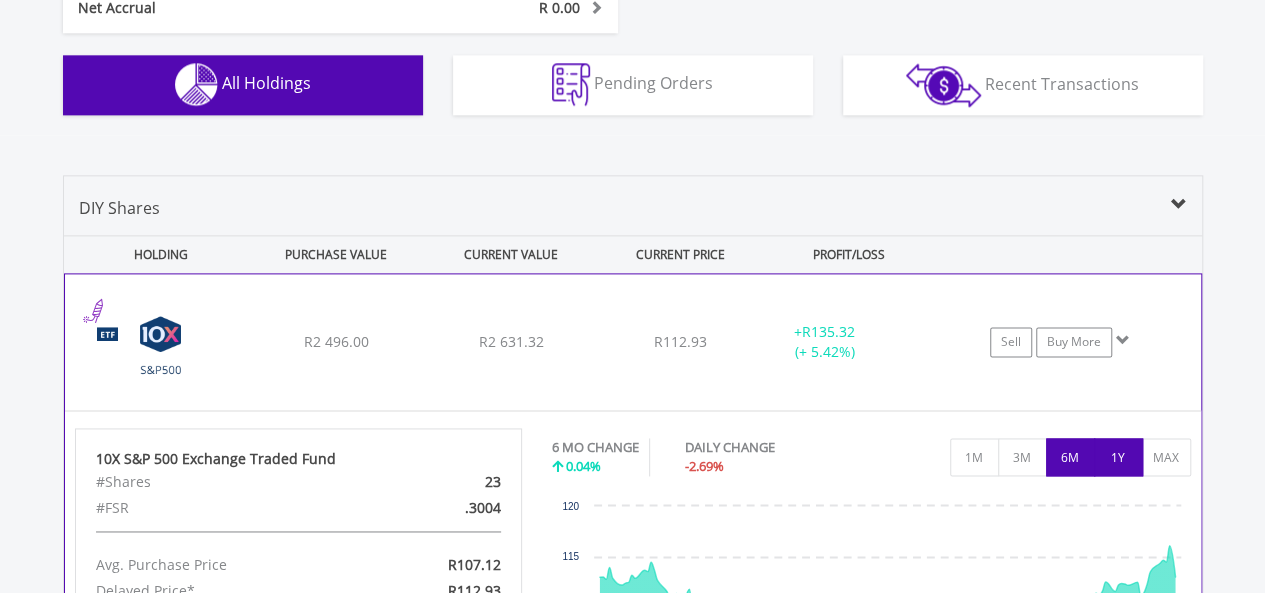 click on "1Y" at bounding box center [1118, 457] 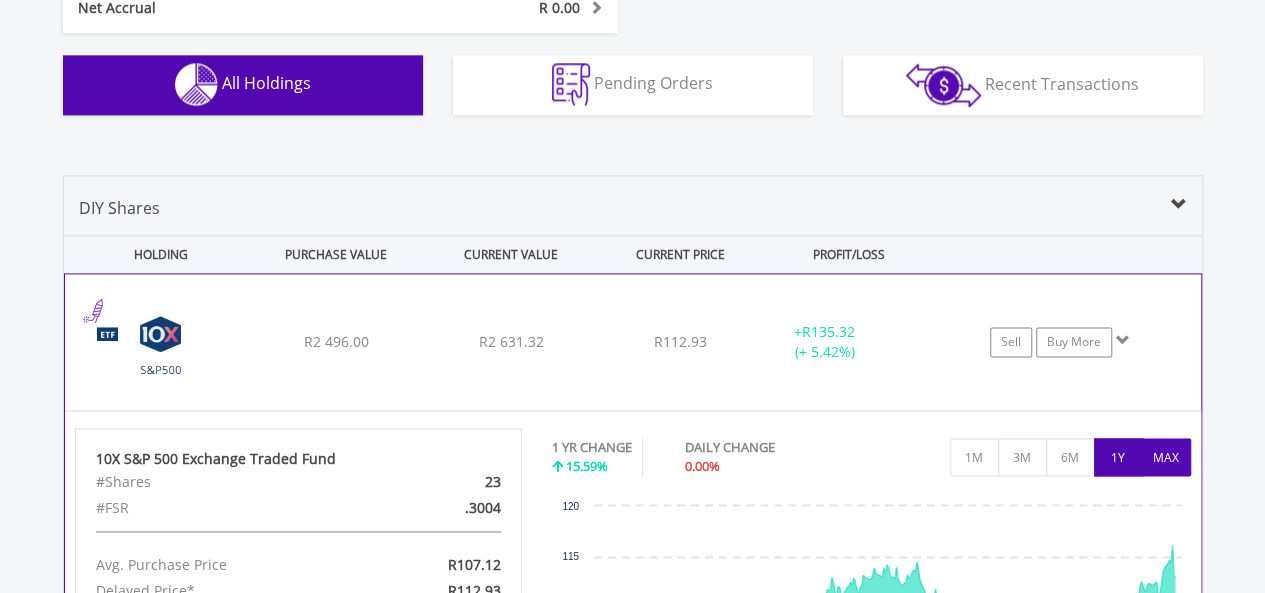 click on "MAX" at bounding box center (1166, 457) 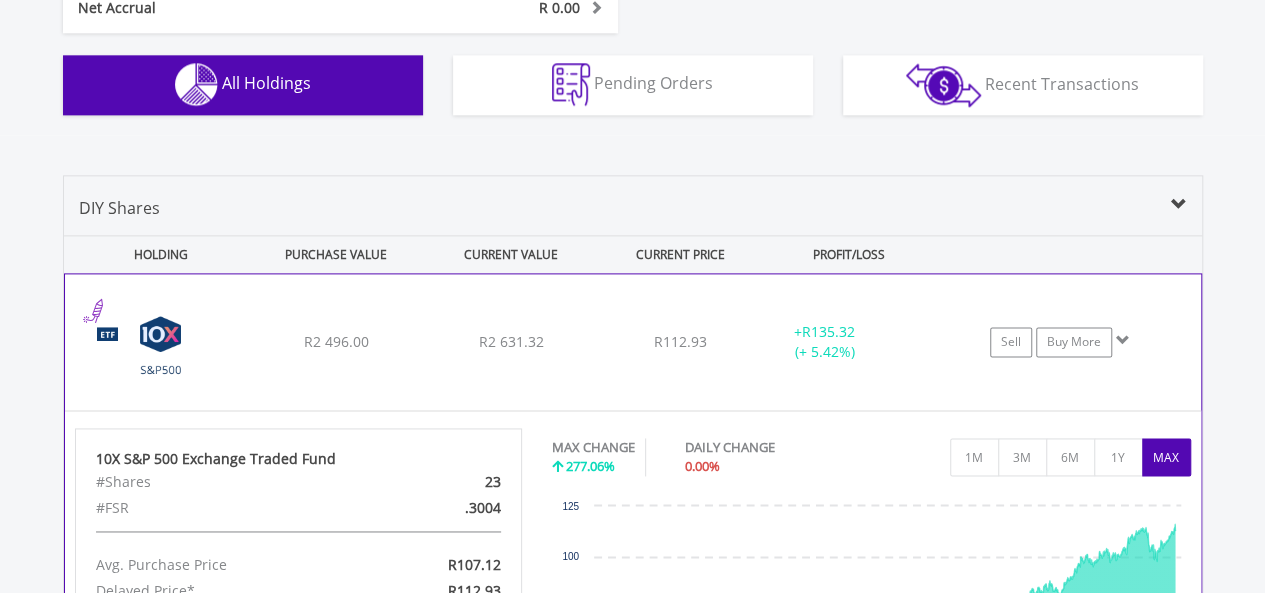click on "Sell
Buy More" at bounding box center [1069, 342] 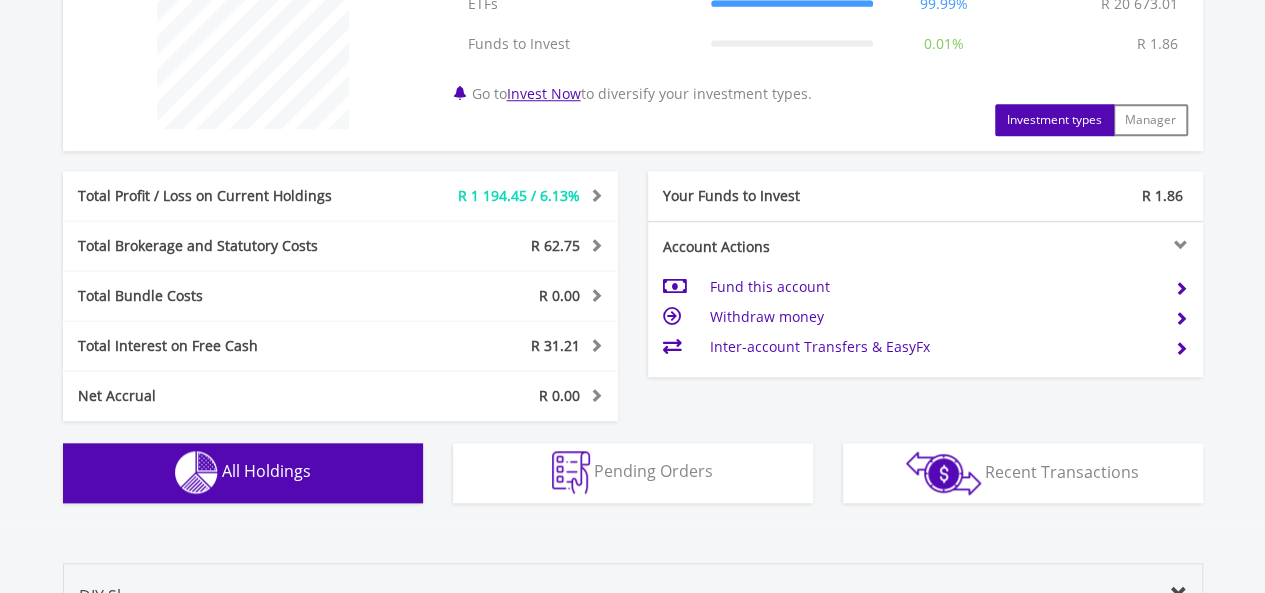 scroll, scrollTop: 29, scrollLeft: 0, axis: vertical 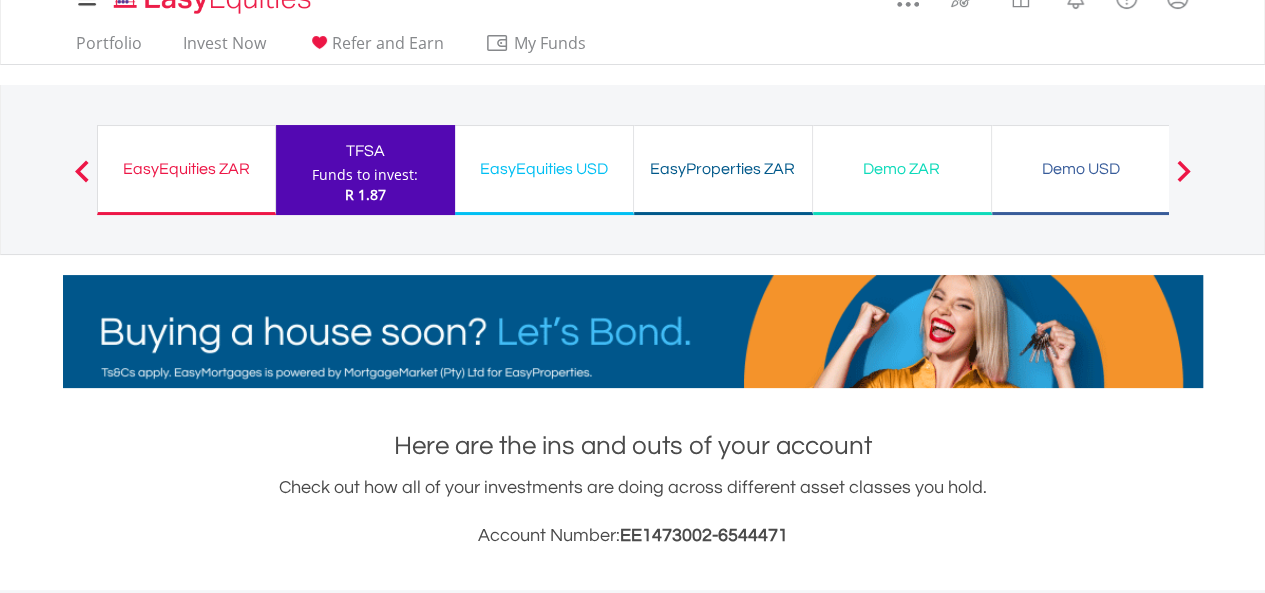 click on "EasyEquities USD" at bounding box center [544, 169] 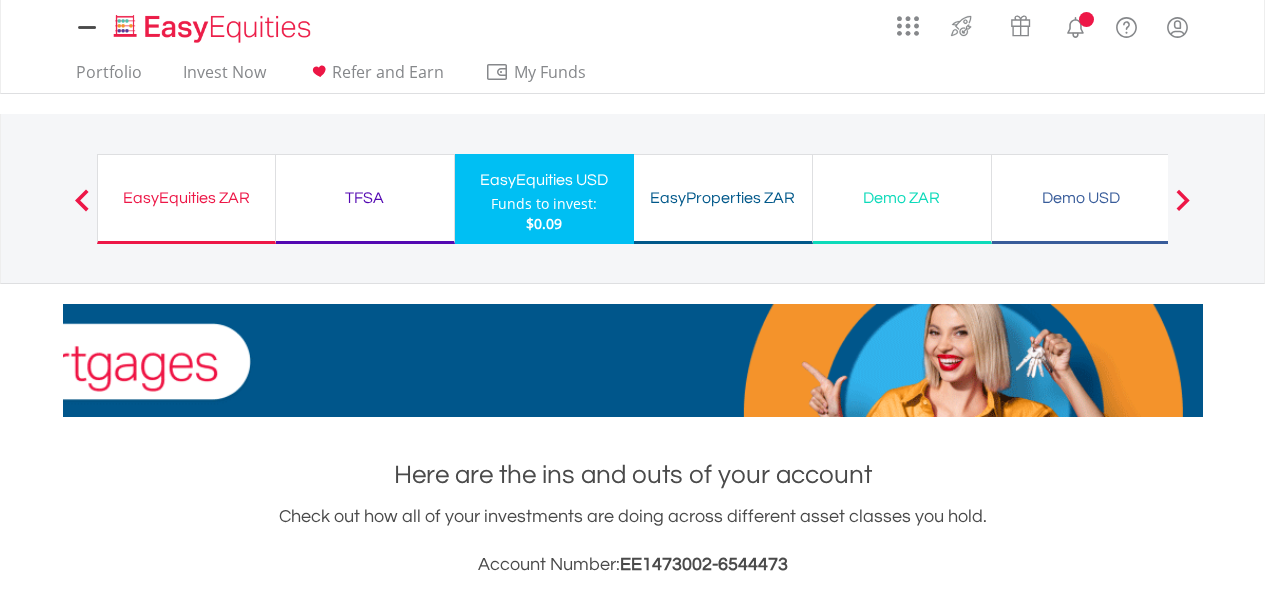 scroll, scrollTop: 0, scrollLeft: 0, axis: both 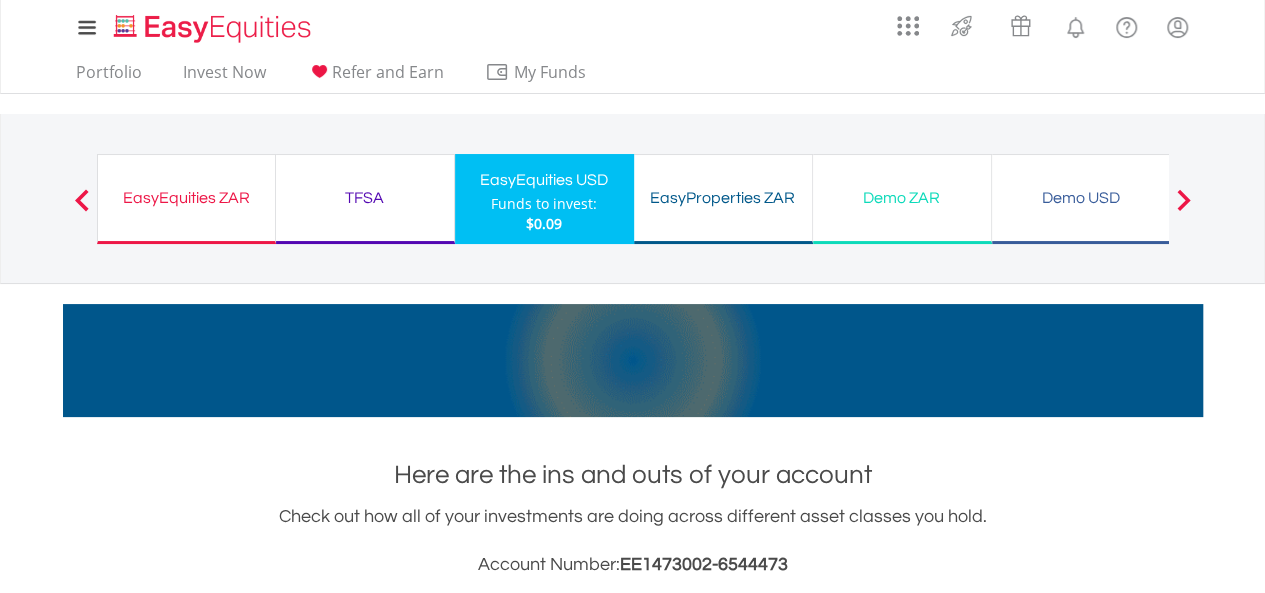 click on "EasyEquities ZAR
Funds to invest:
$0.09" at bounding box center [186, 199] 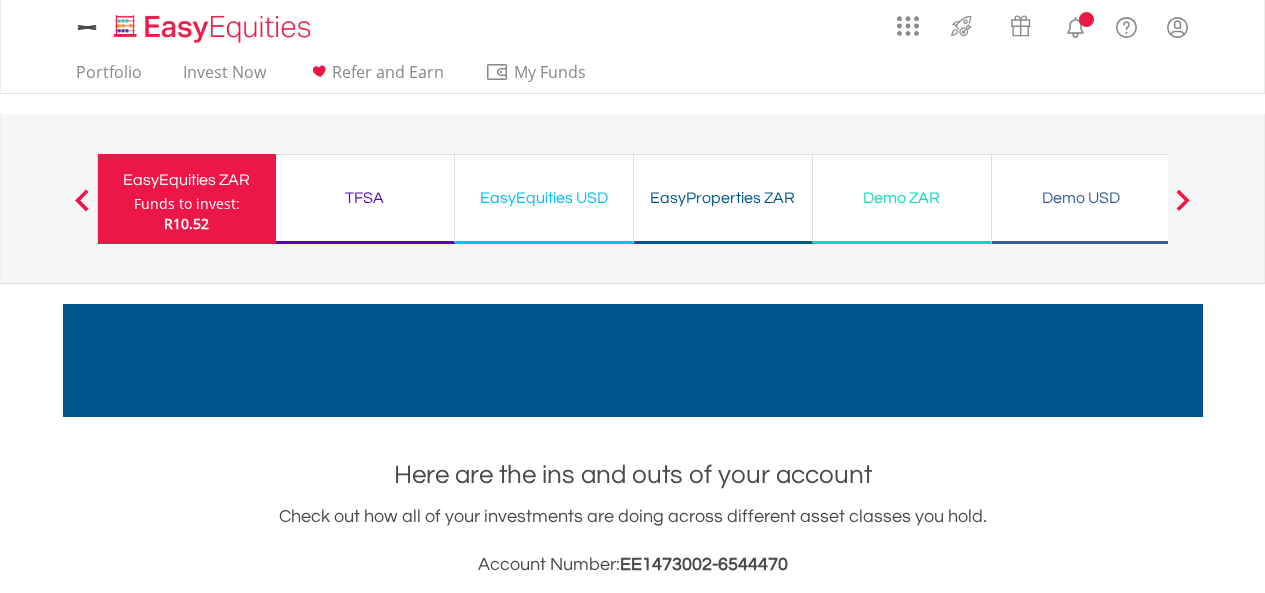 scroll, scrollTop: 0, scrollLeft: 0, axis: both 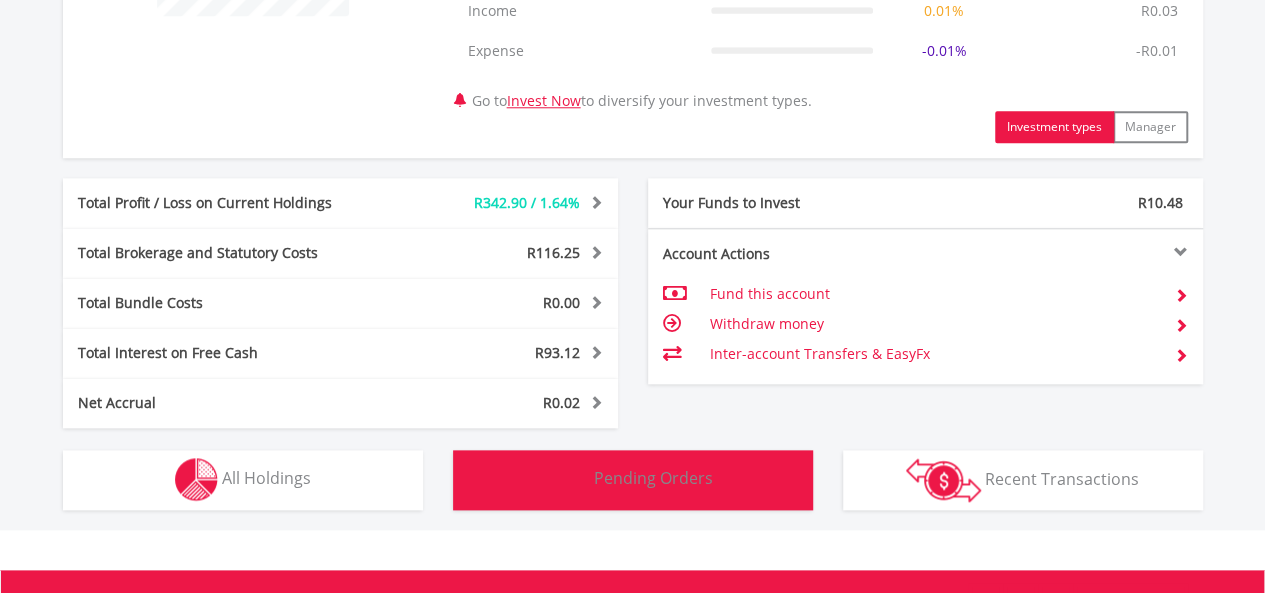 click on "Pending Orders" at bounding box center (653, 478) 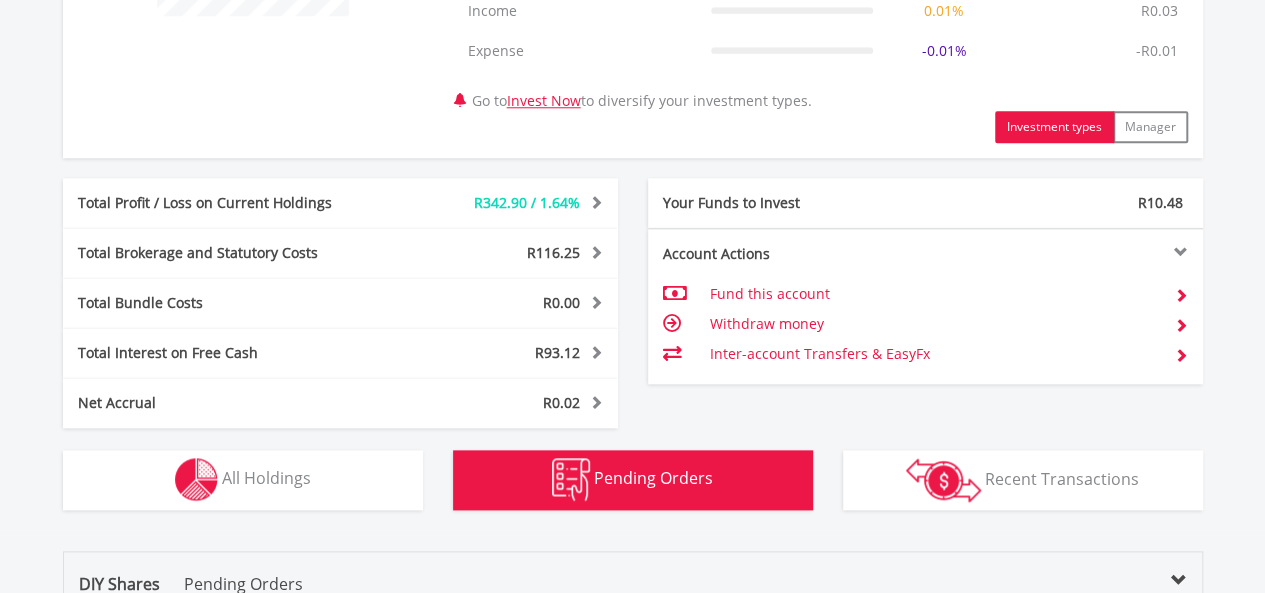 scroll, scrollTop: 1502, scrollLeft: 0, axis: vertical 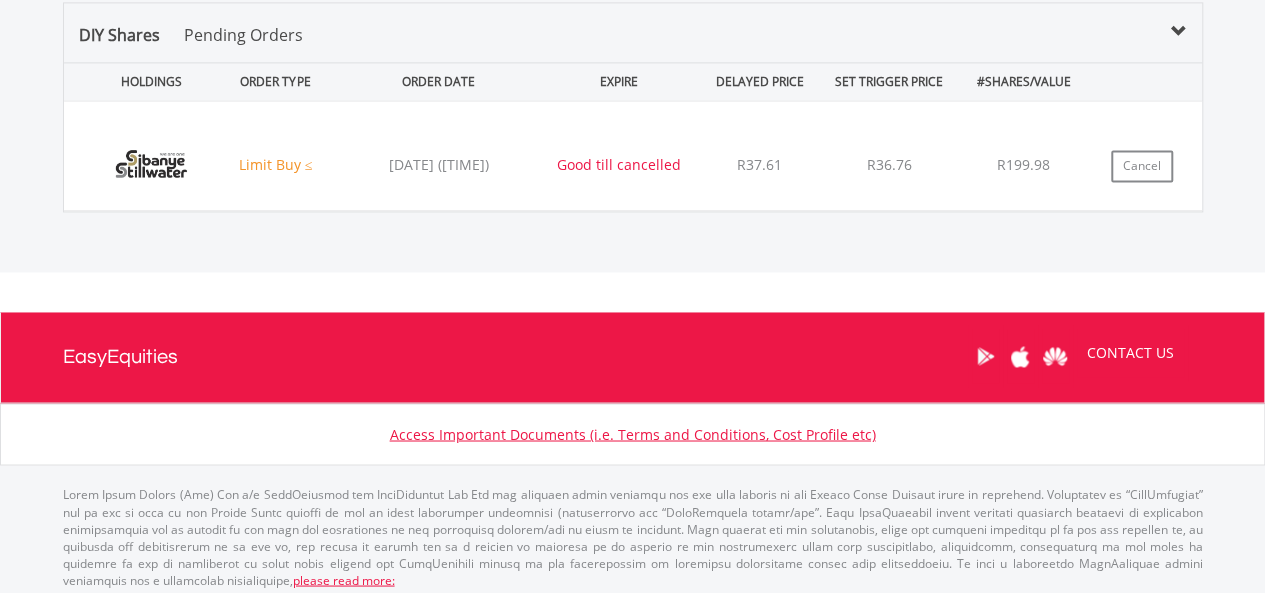 click at bounding box center (1179, 32) 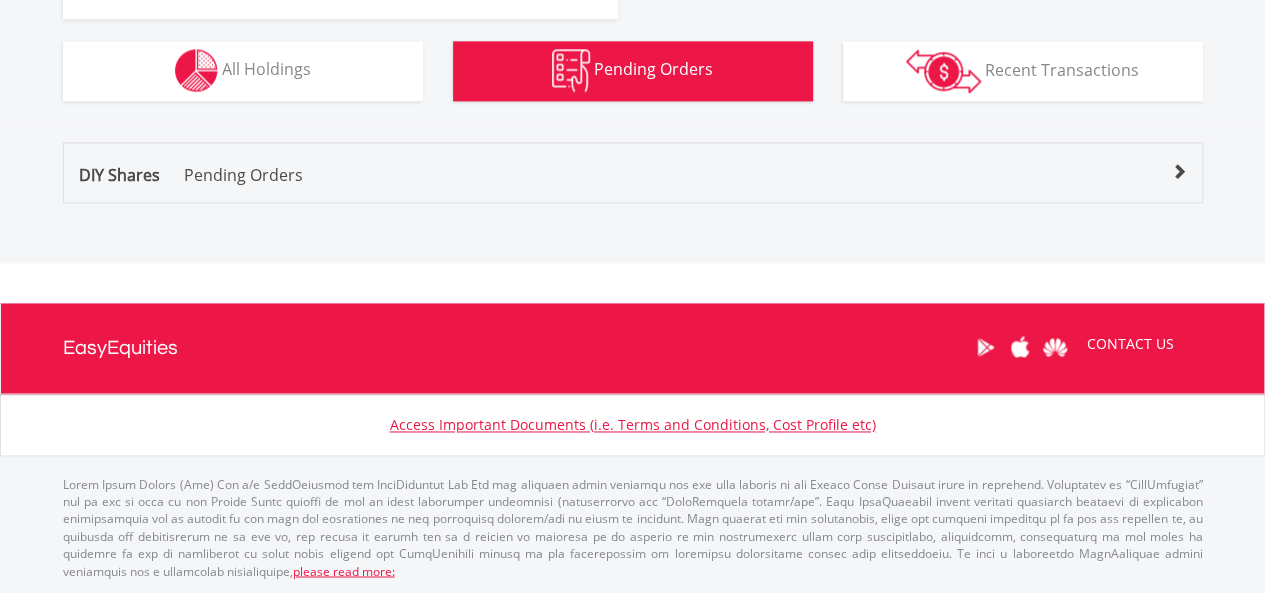scroll, scrollTop: 1357, scrollLeft: 0, axis: vertical 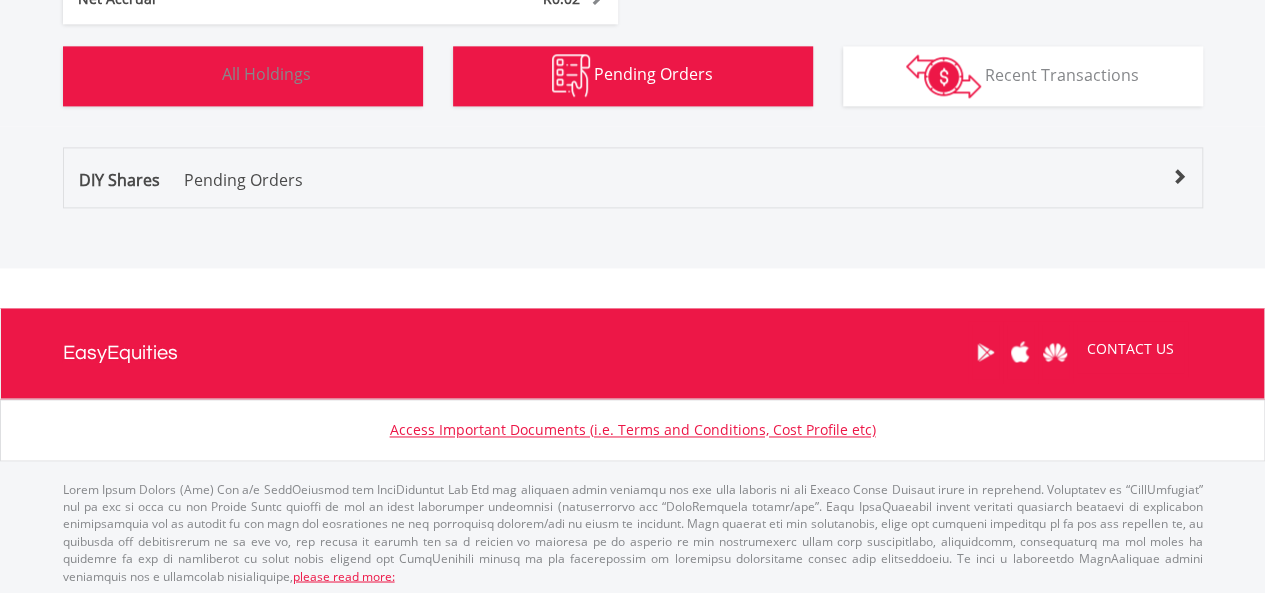 click on "Holdings
All Holdings" at bounding box center (243, 76) 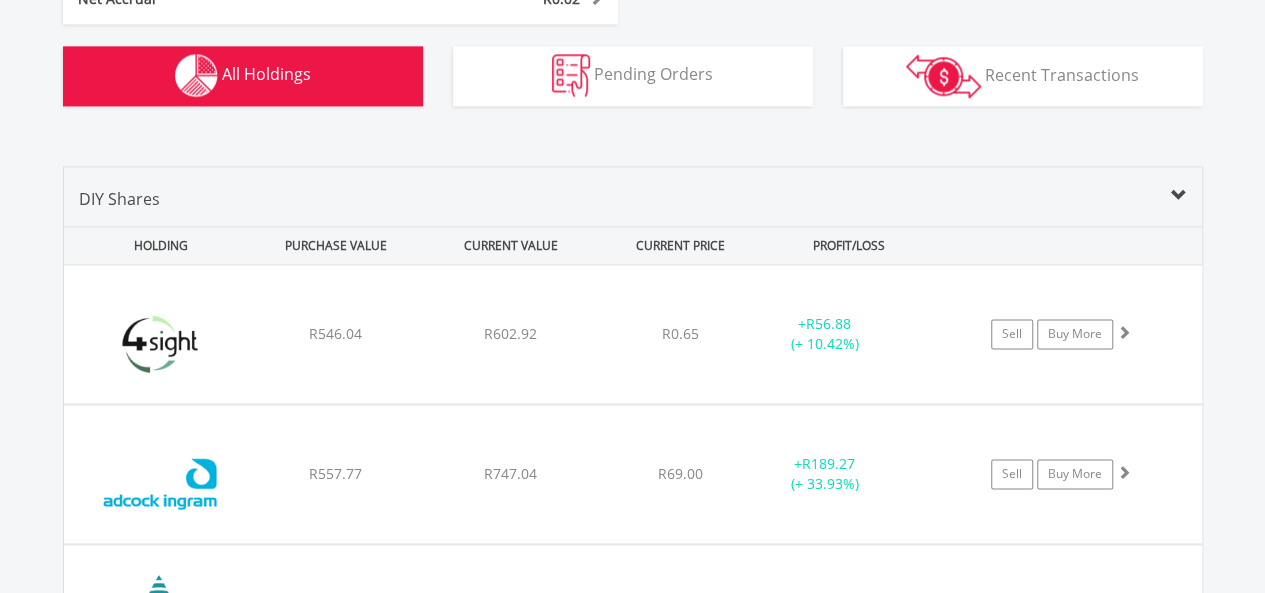 scroll, scrollTop: 1522, scrollLeft: 0, axis: vertical 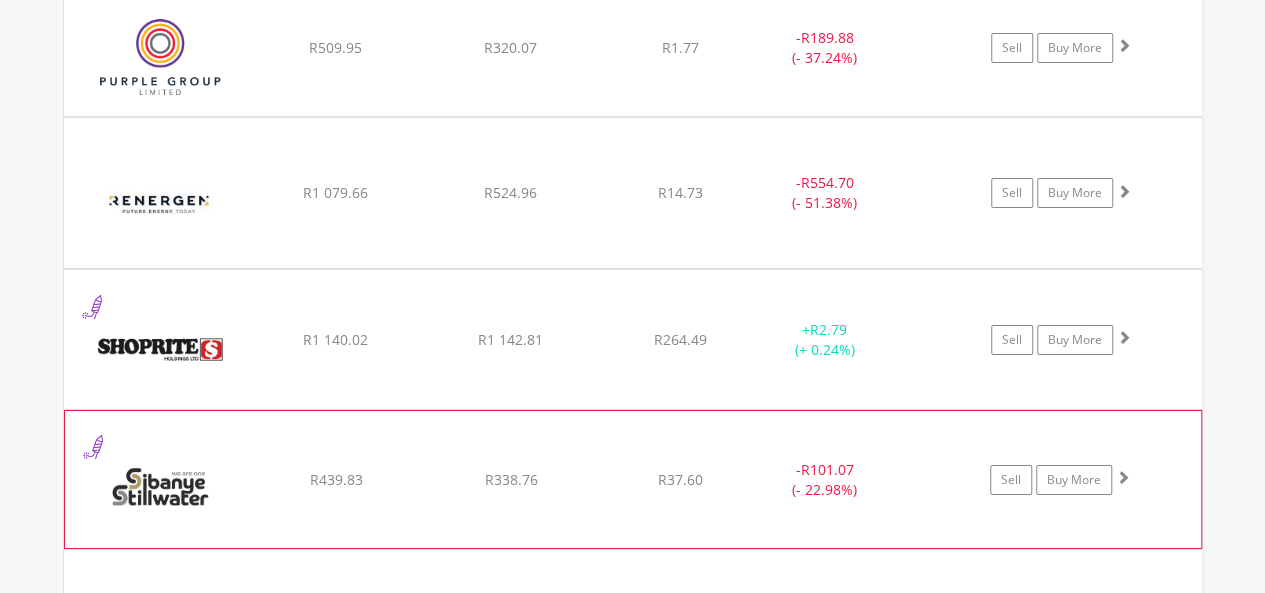 click on "Sibanye Stillwater Limited
R439.83
R338.76
R37.60
-  R101.07 (- 22.98%)
Sell
Buy More" at bounding box center (633, -1671) 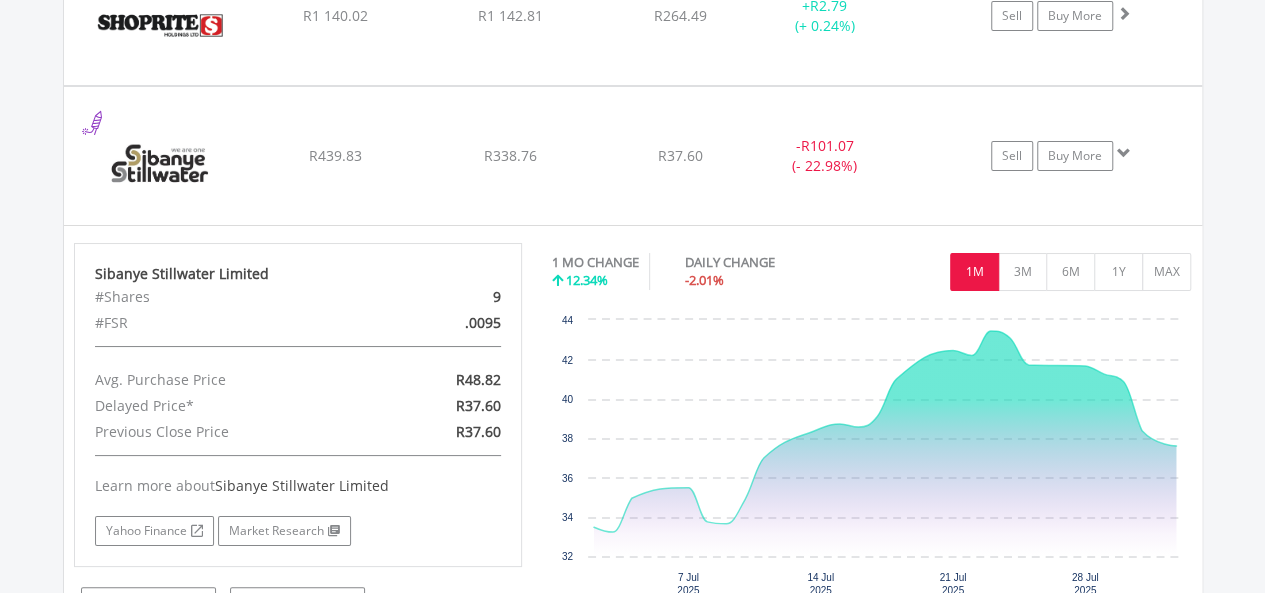 scroll, scrollTop: 3692, scrollLeft: 0, axis: vertical 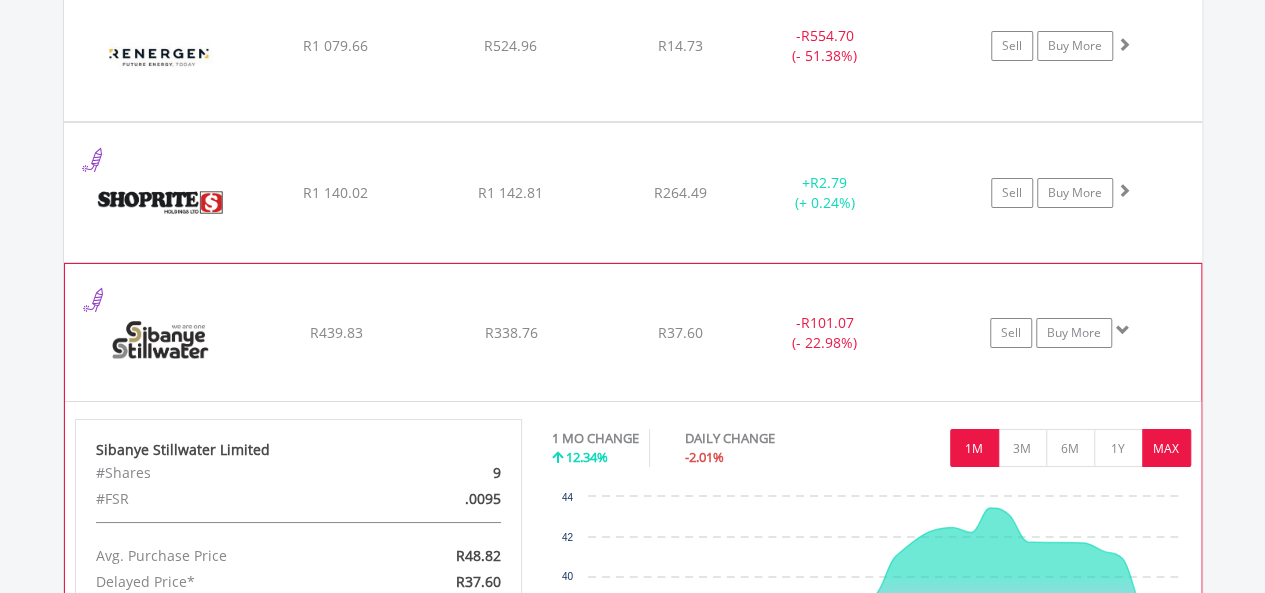 click on "MAX" at bounding box center [1166, 448] 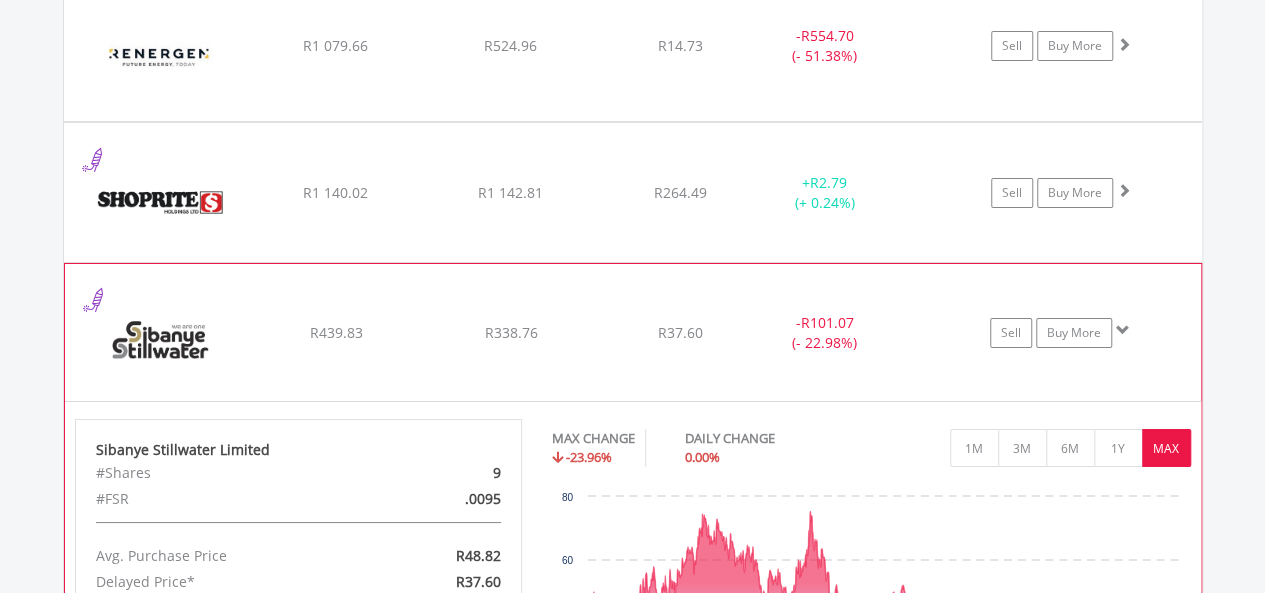 click on "Sibanye Stillwater Limited
R439.83
R338.76
R37.60
-  R101.07 (- 22.98%)
Sell
Buy More" at bounding box center [633, -1818] 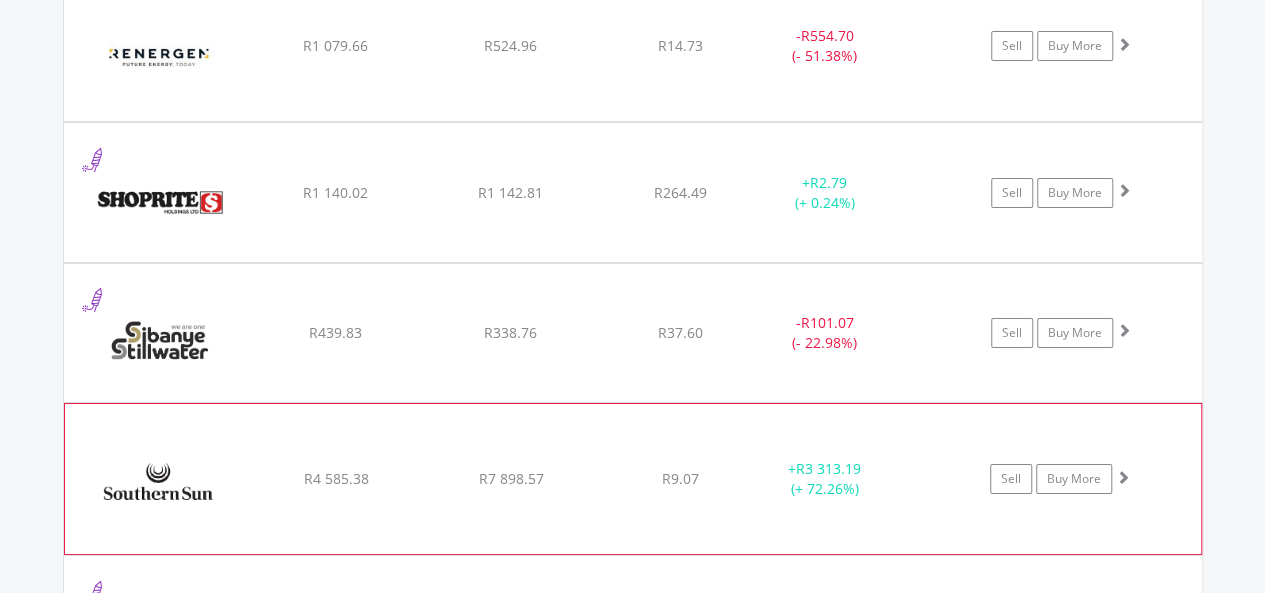 click on "Southern Sun Limited
R4 585.38
R7 898.57
R9.07
+  R3 313.19 (+ 72.26%)
Sell
Buy More" at bounding box center (633, -1818) 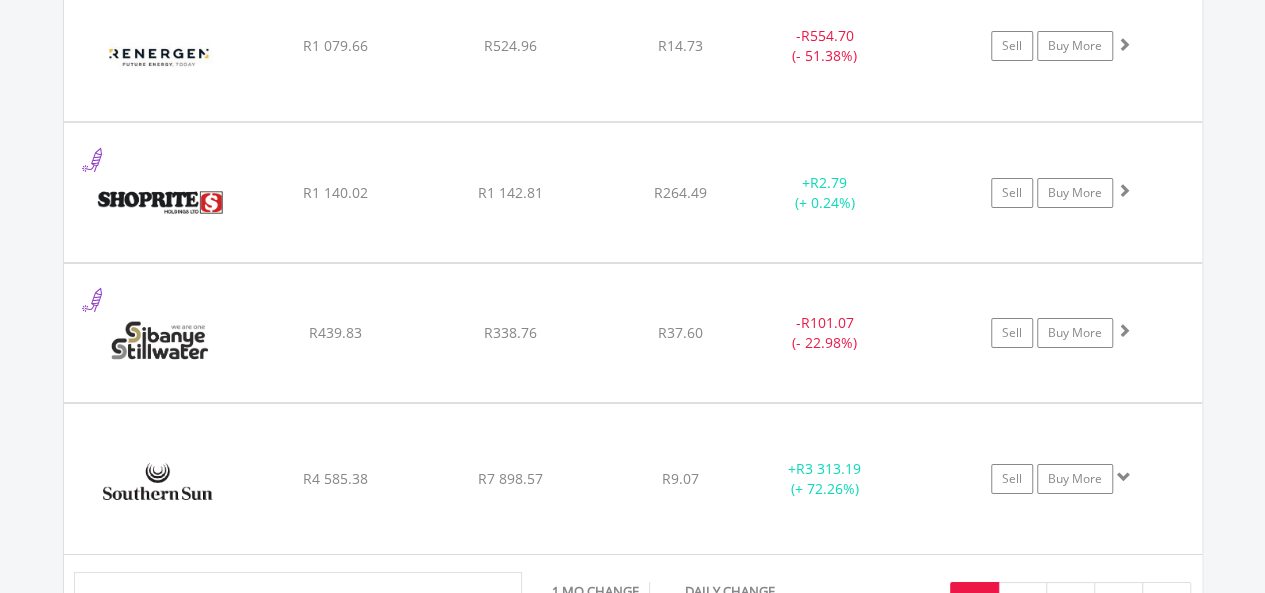 scroll, scrollTop: 4028, scrollLeft: 0, axis: vertical 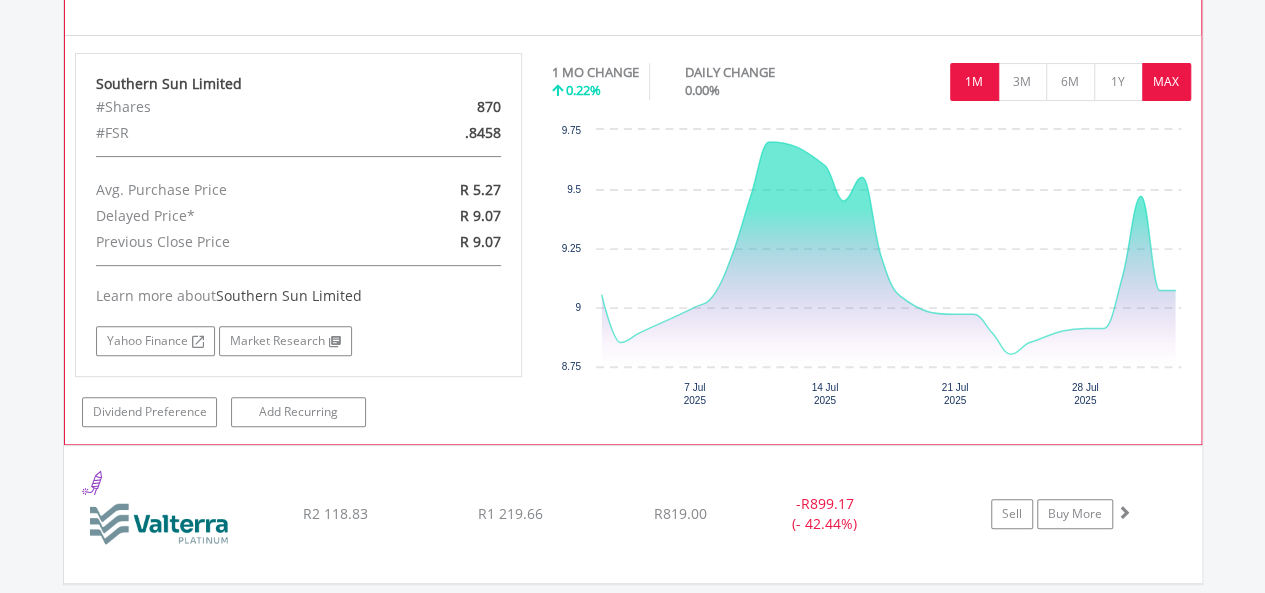 click on "MAX" at bounding box center [1166, 82] 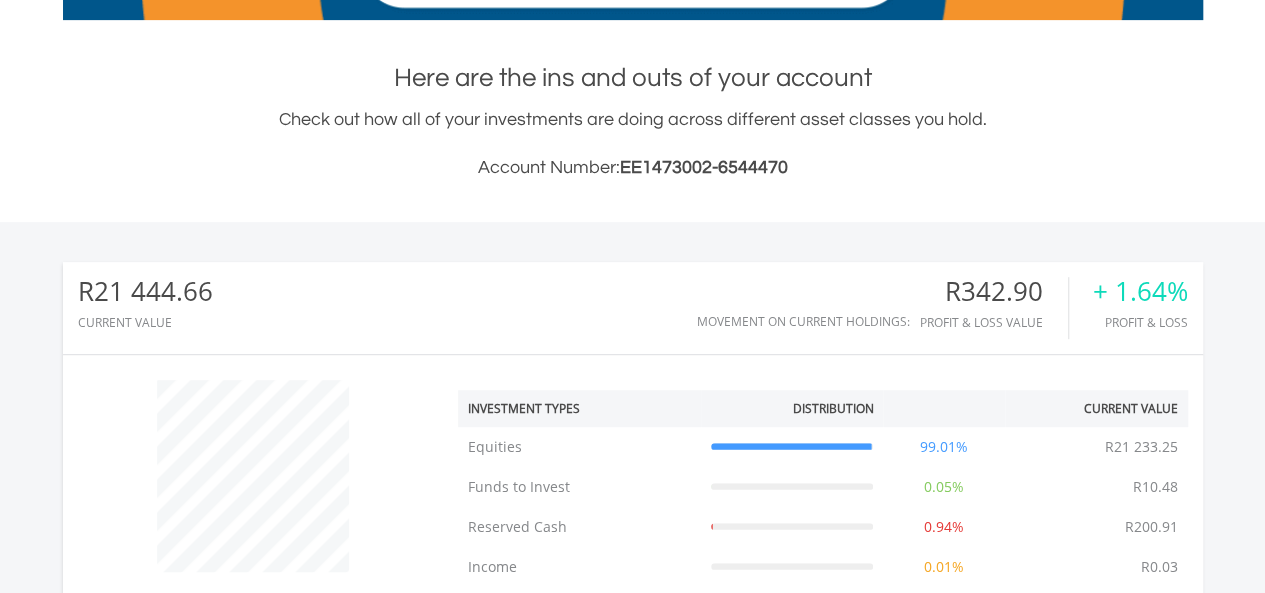 scroll, scrollTop: 0, scrollLeft: 0, axis: both 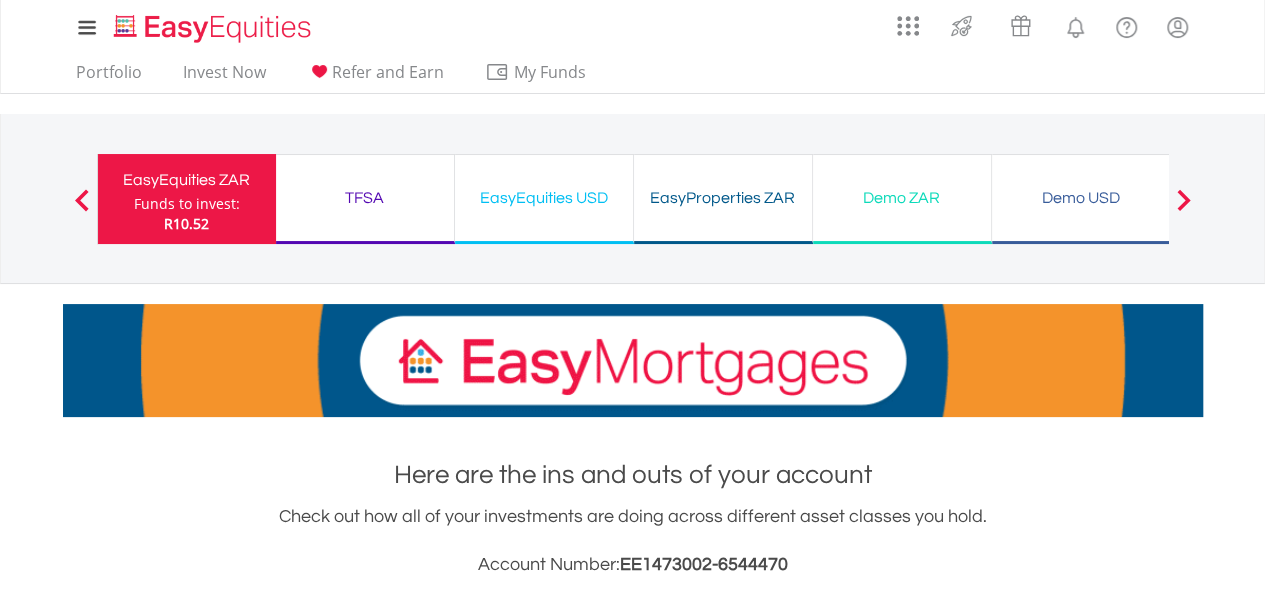 click on "EasyProperties ZAR" at bounding box center [723, 198] 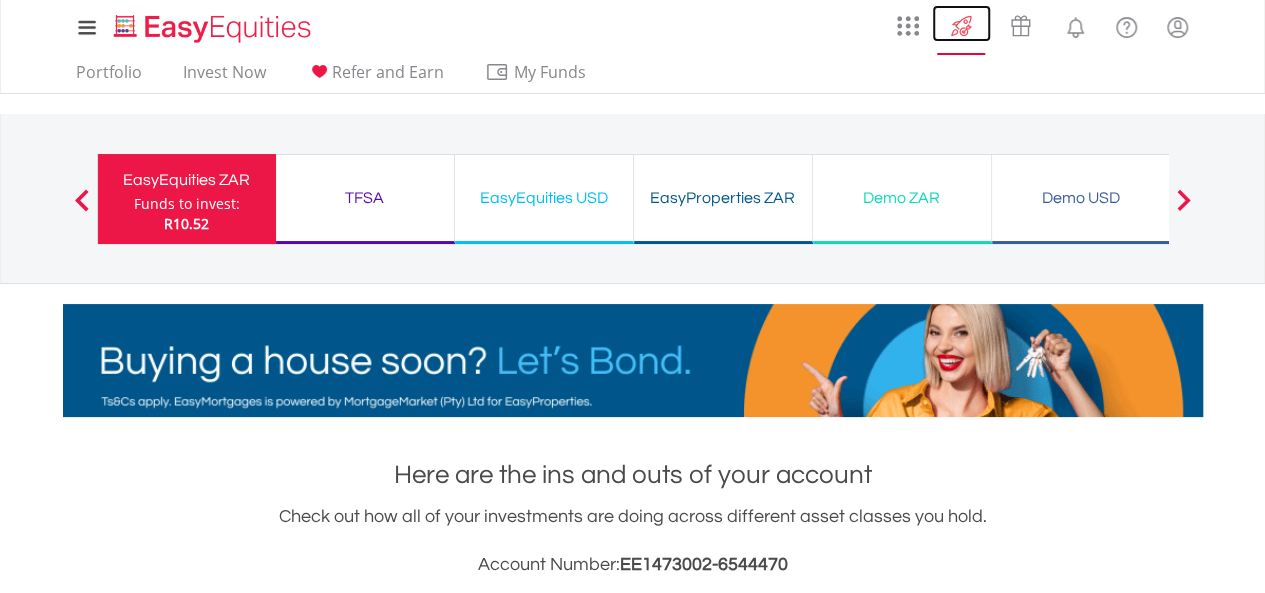 click at bounding box center (961, 26) 